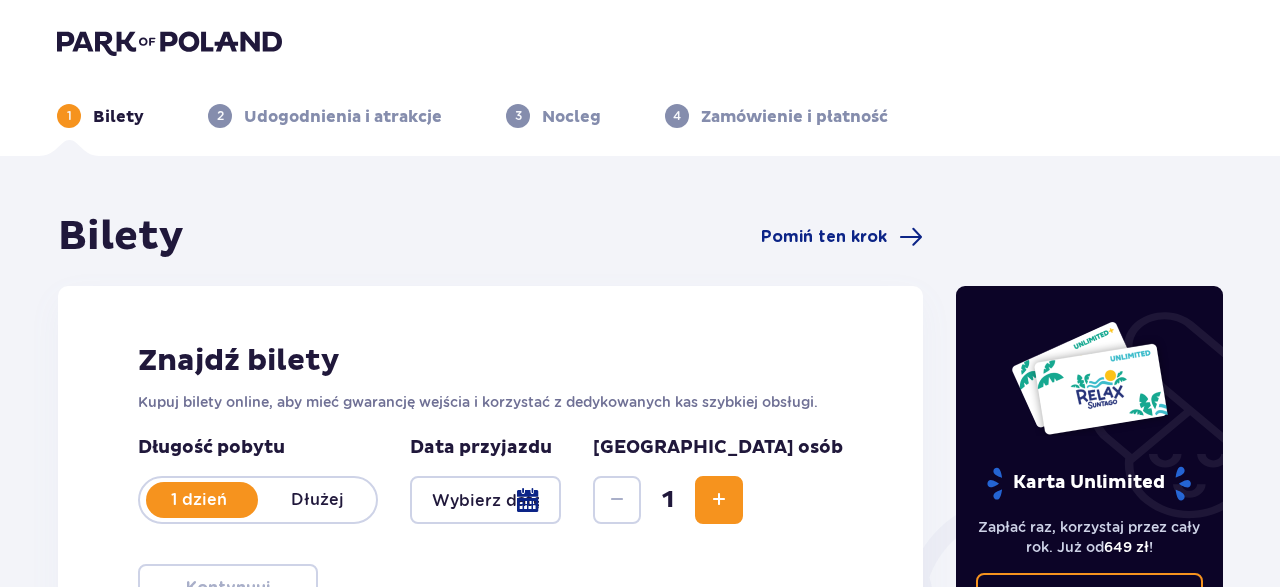 scroll, scrollTop: 0, scrollLeft: 0, axis: both 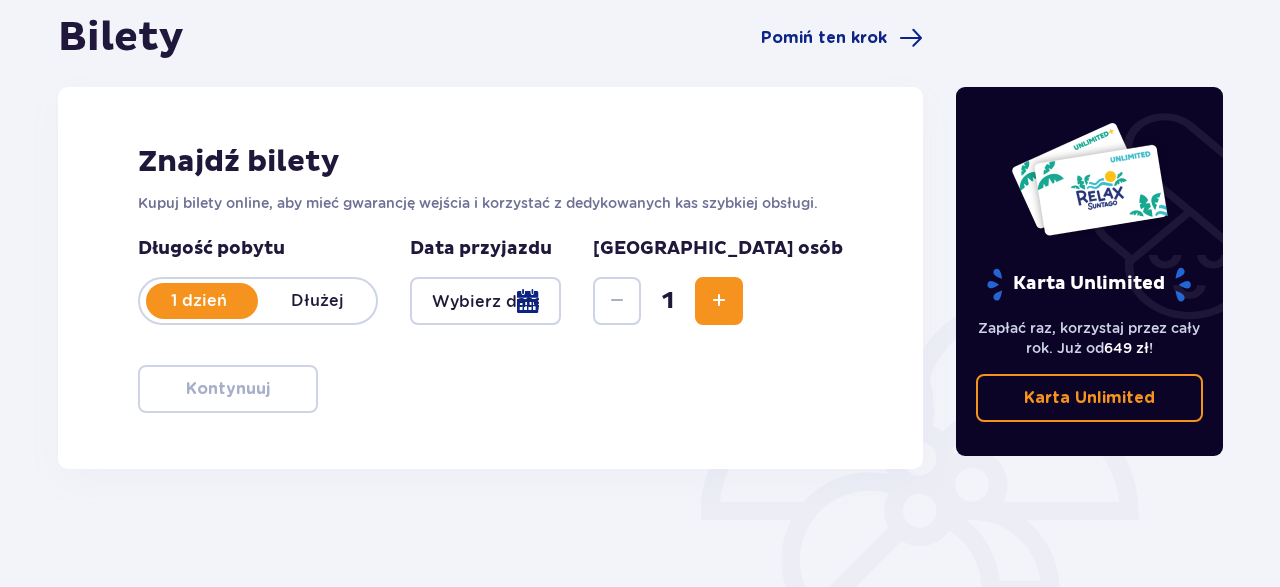 click at bounding box center (719, 301) 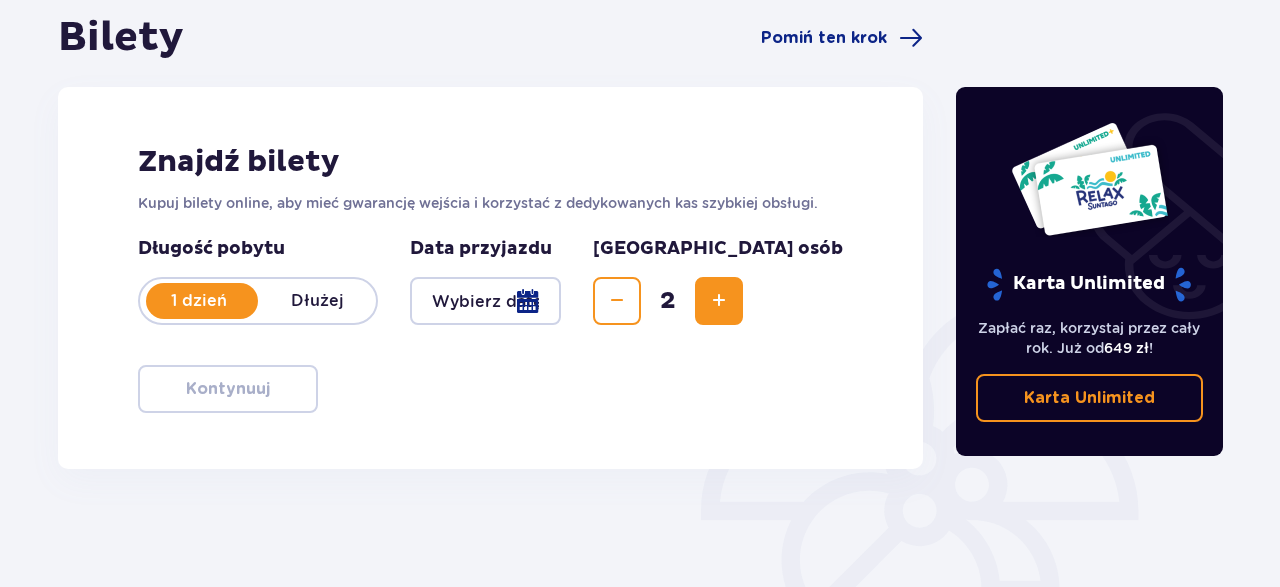 click at bounding box center (719, 301) 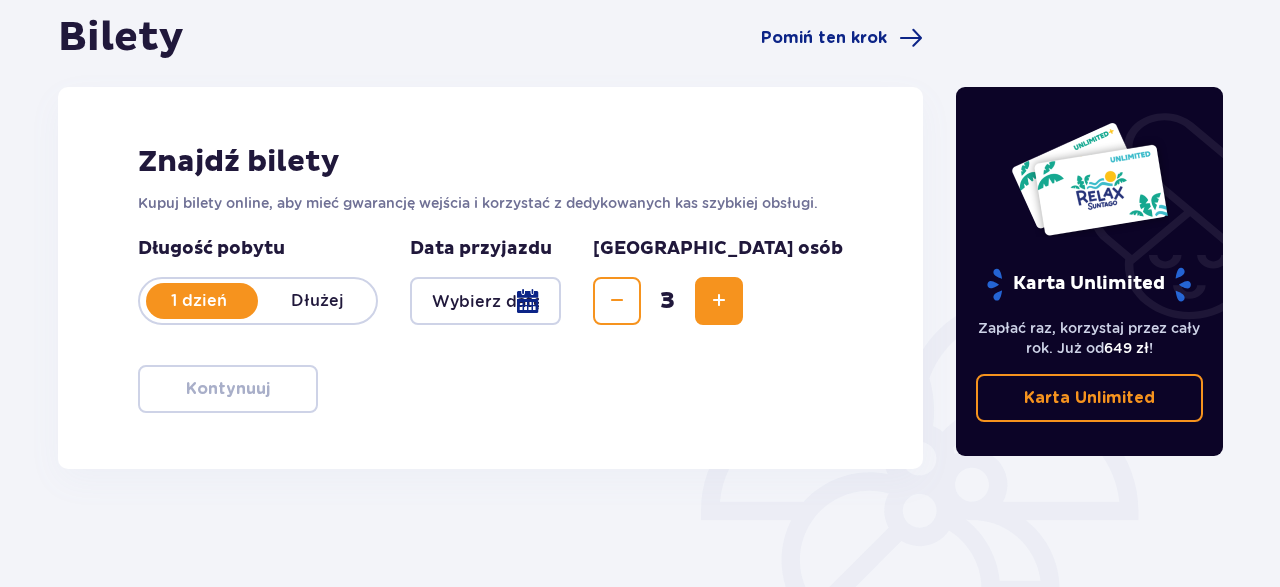 click at bounding box center (719, 301) 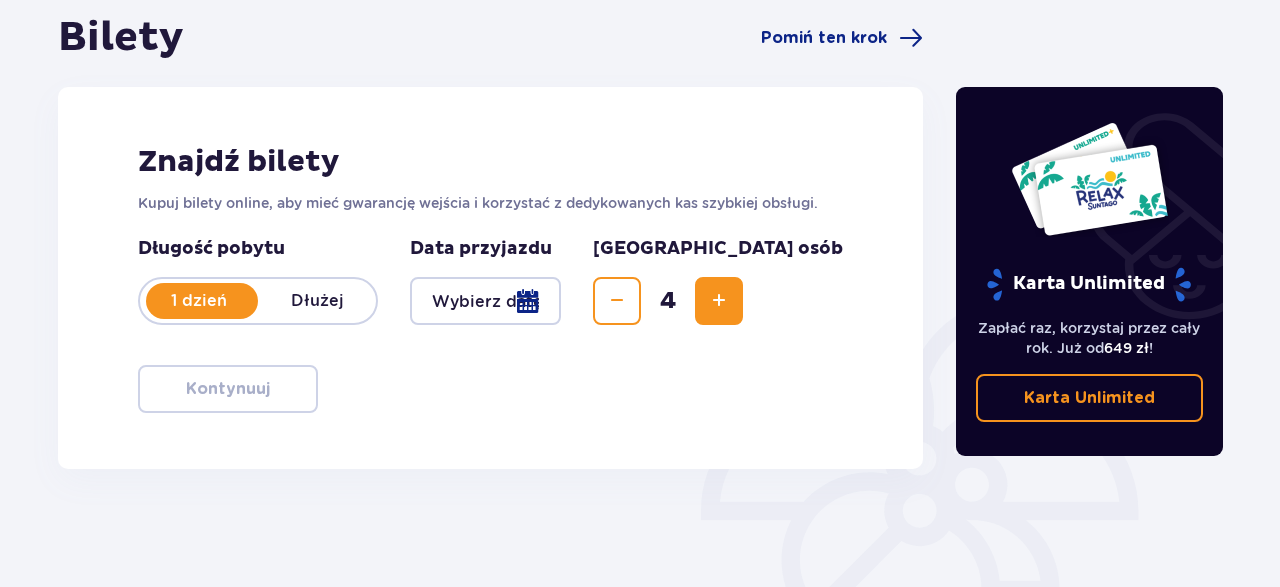 click at bounding box center (719, 301) 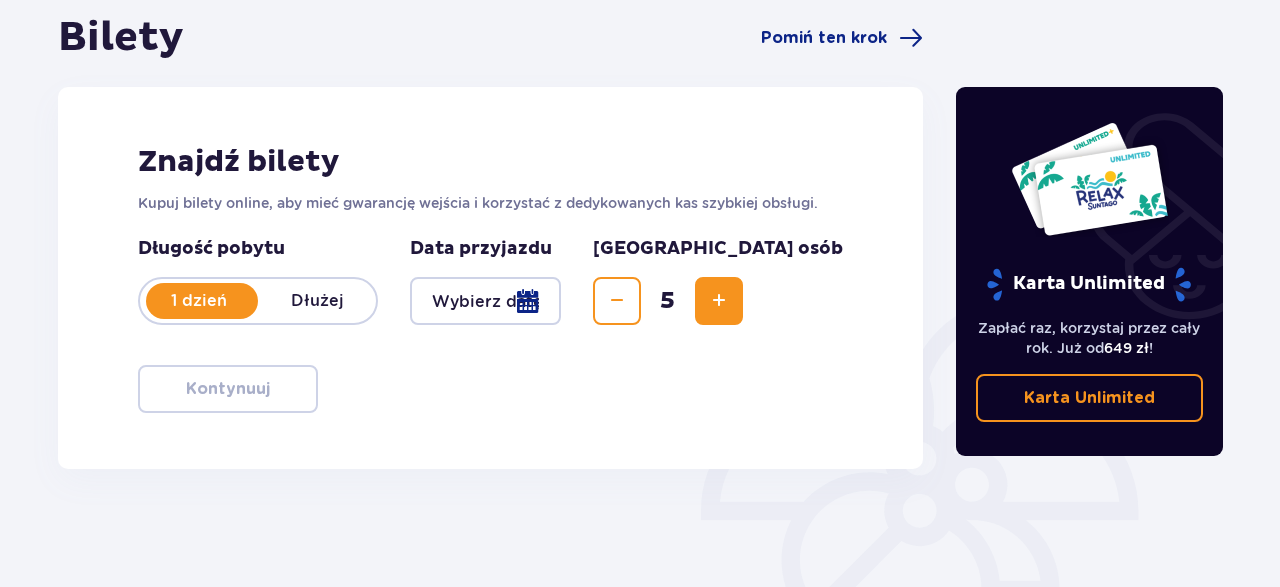 click at bounding box center (719, 301) 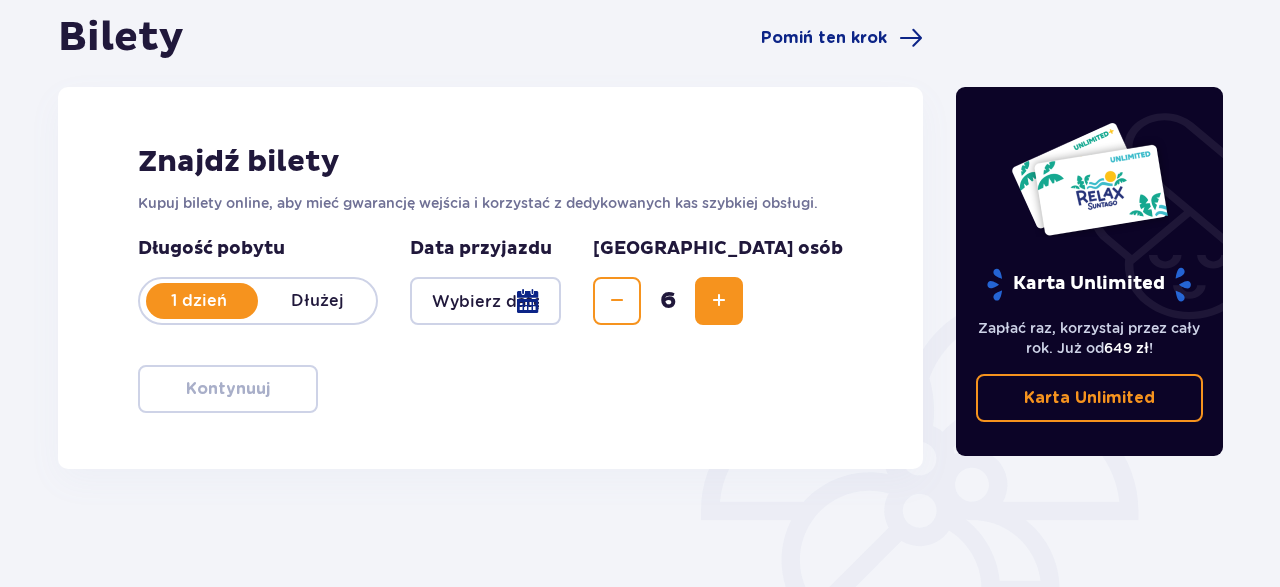 click at bounding box center [719, 301] 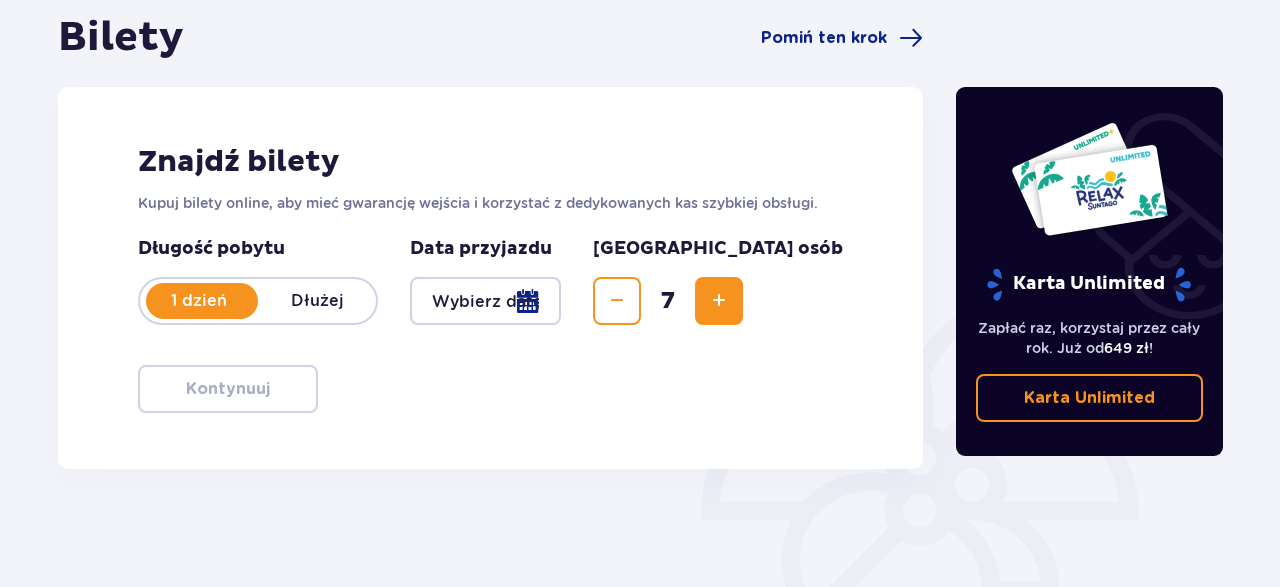click at bounding box center (719, 301) 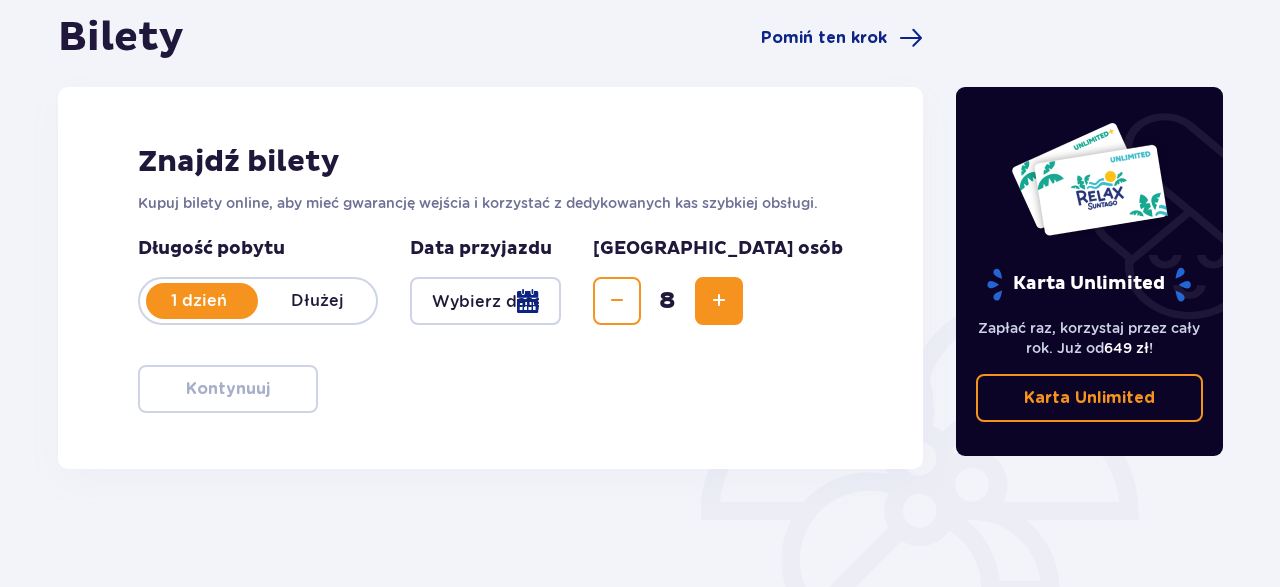 click at bounding box center [719, 301] 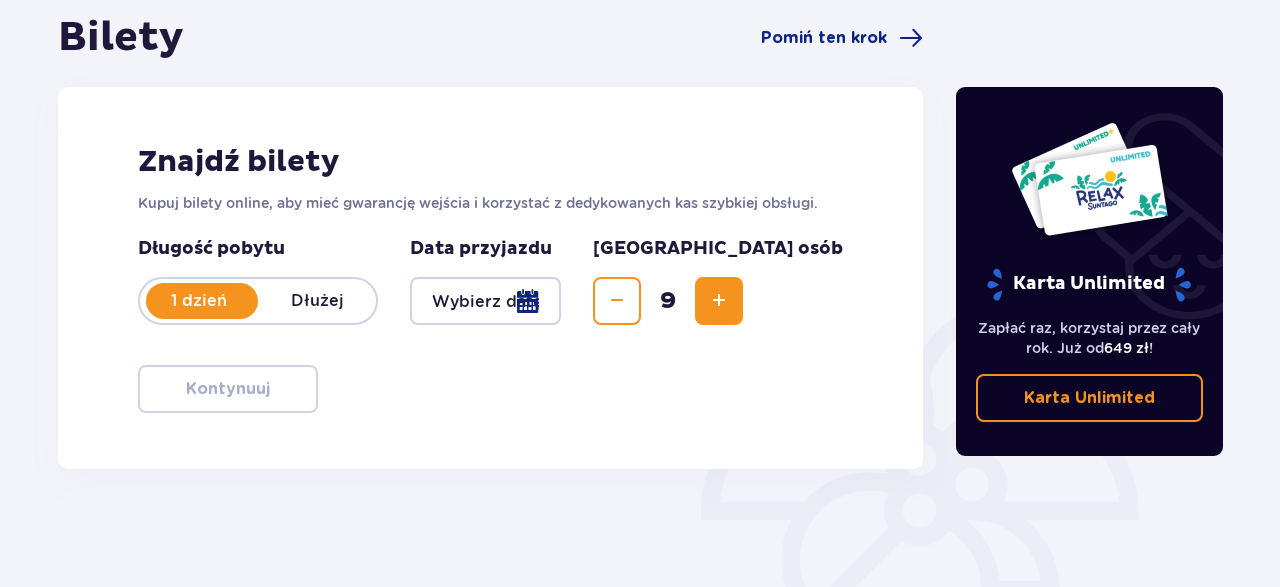 click at bounding box center [719, 301] 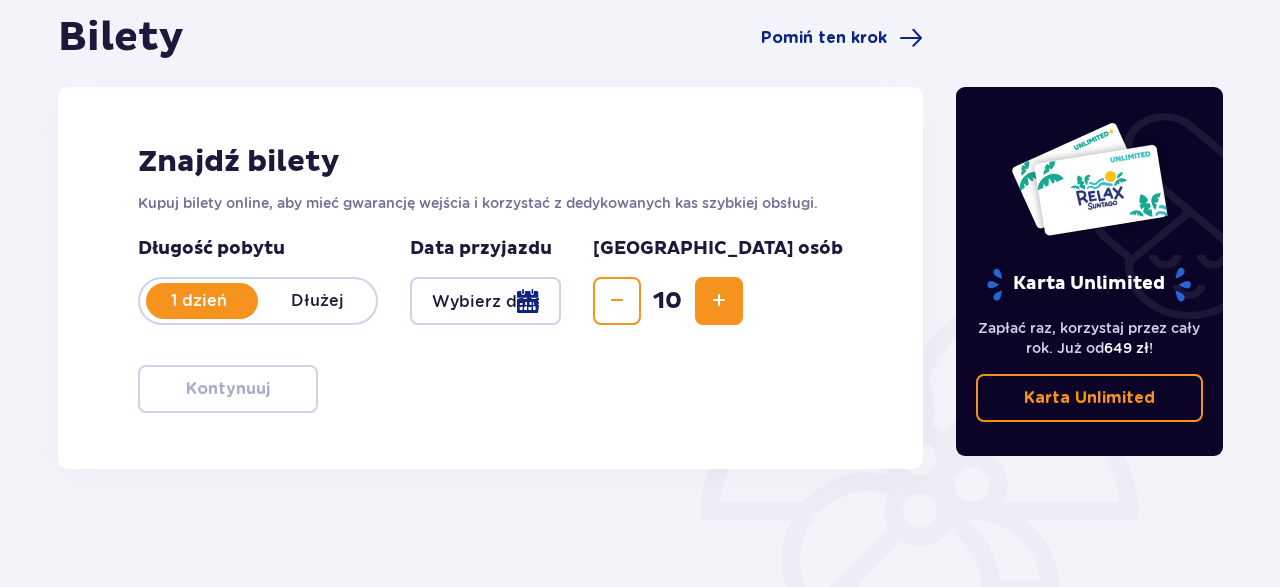 click at bounding box center [617, 301] 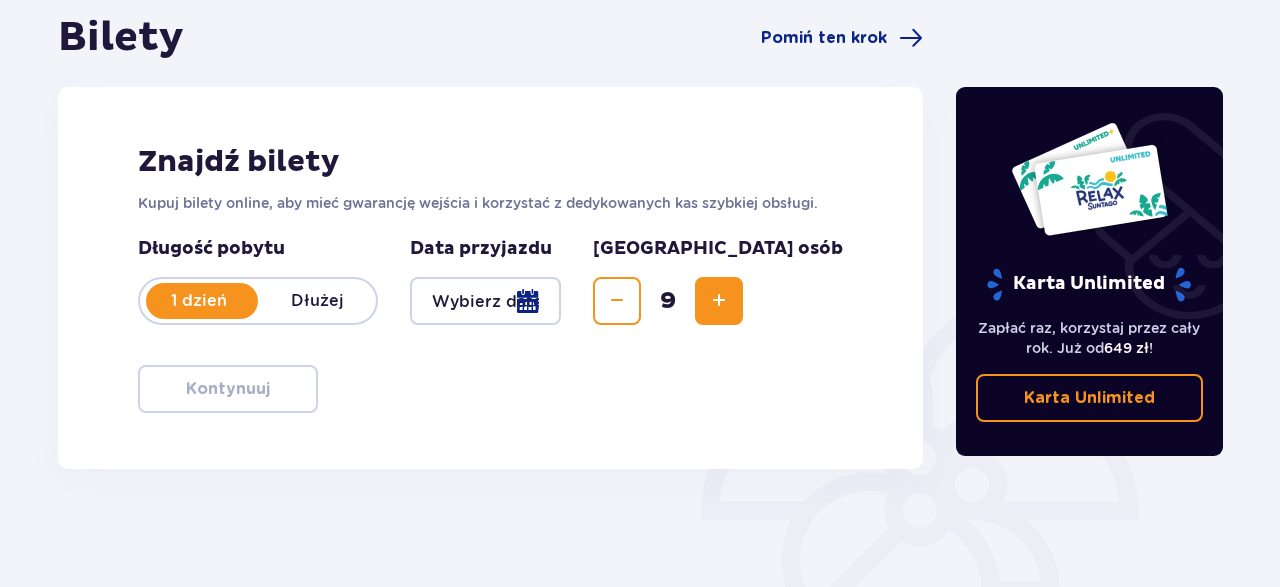 click at bounding box center (485, 301) 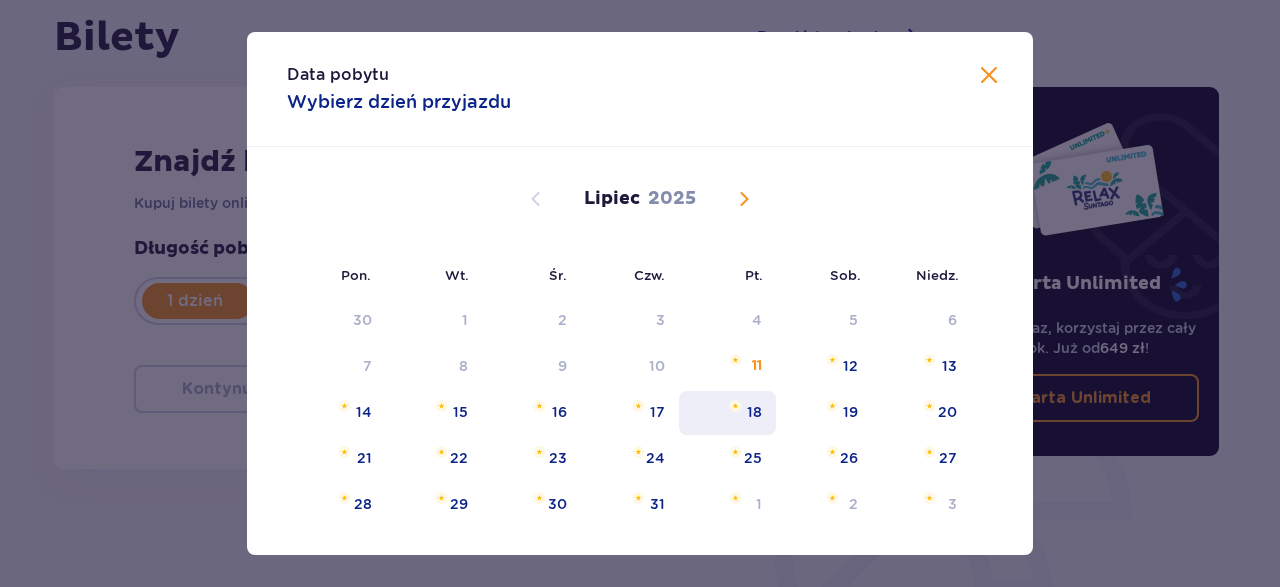 click on "18" at bounding box center (727, 413) 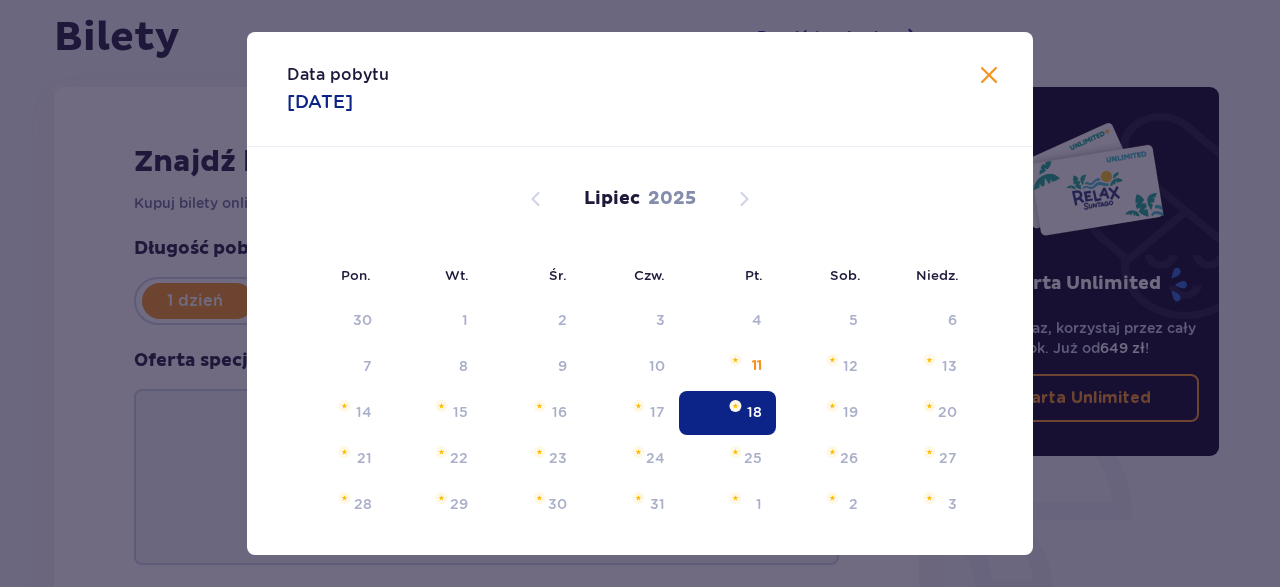 type on "[DATE]" 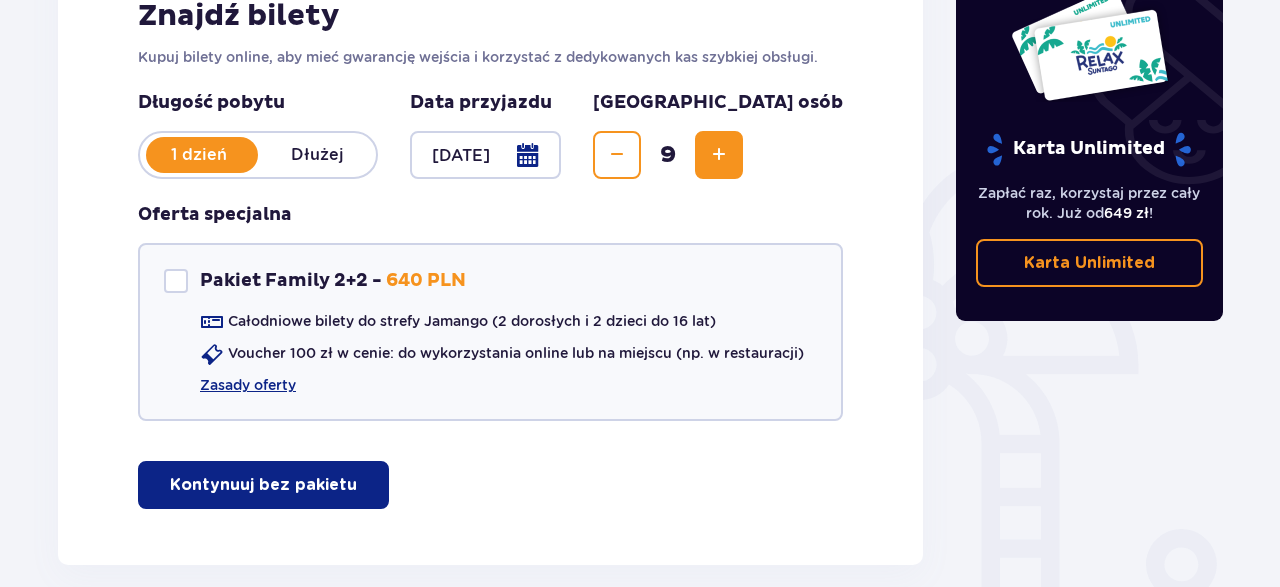 scroll, scrollTop: 354, scrollLeft: 0, axis: vertical 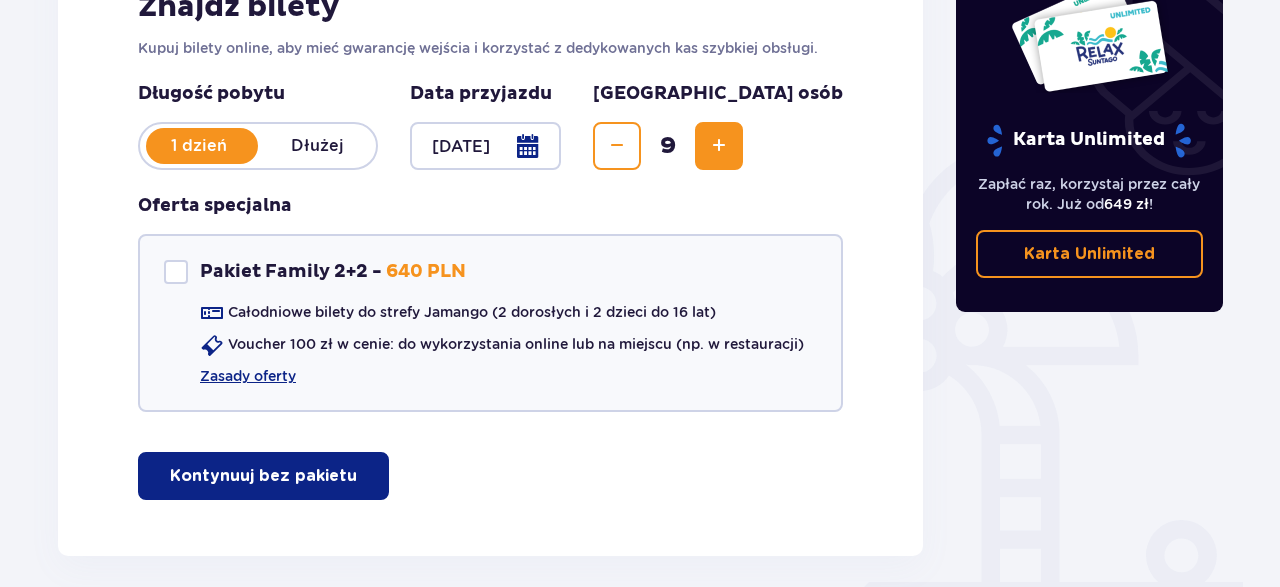 click on "Kontynuuj bez pakietu" at bounding box center [263, 476] 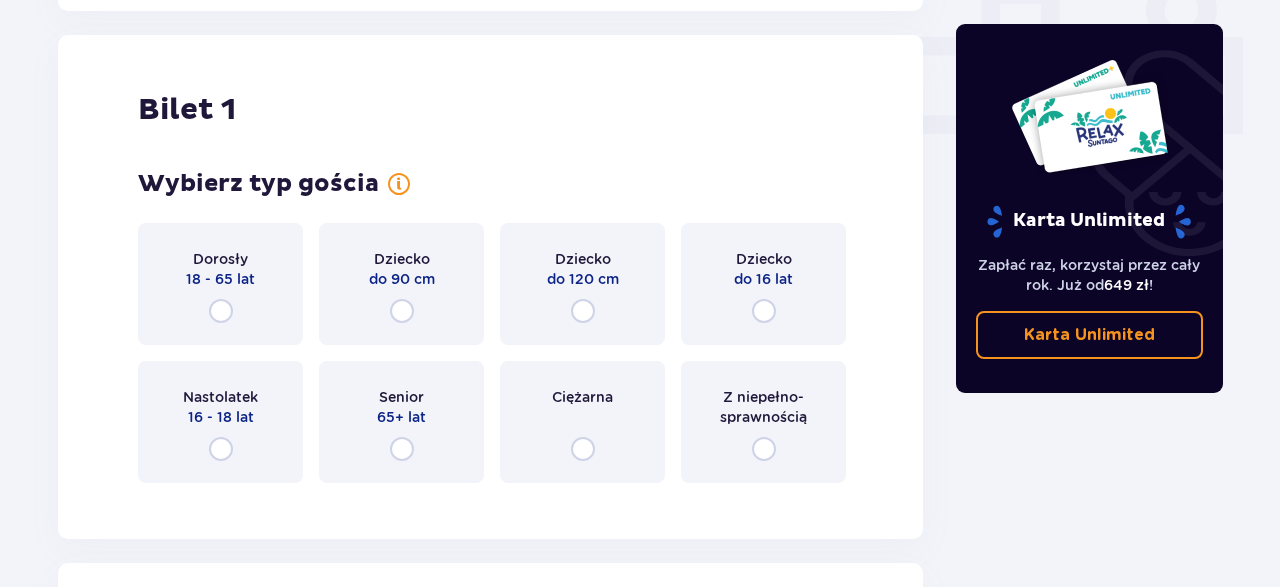 scroll, scrollTop: 910, scrollLeft: 0, axis: vertical 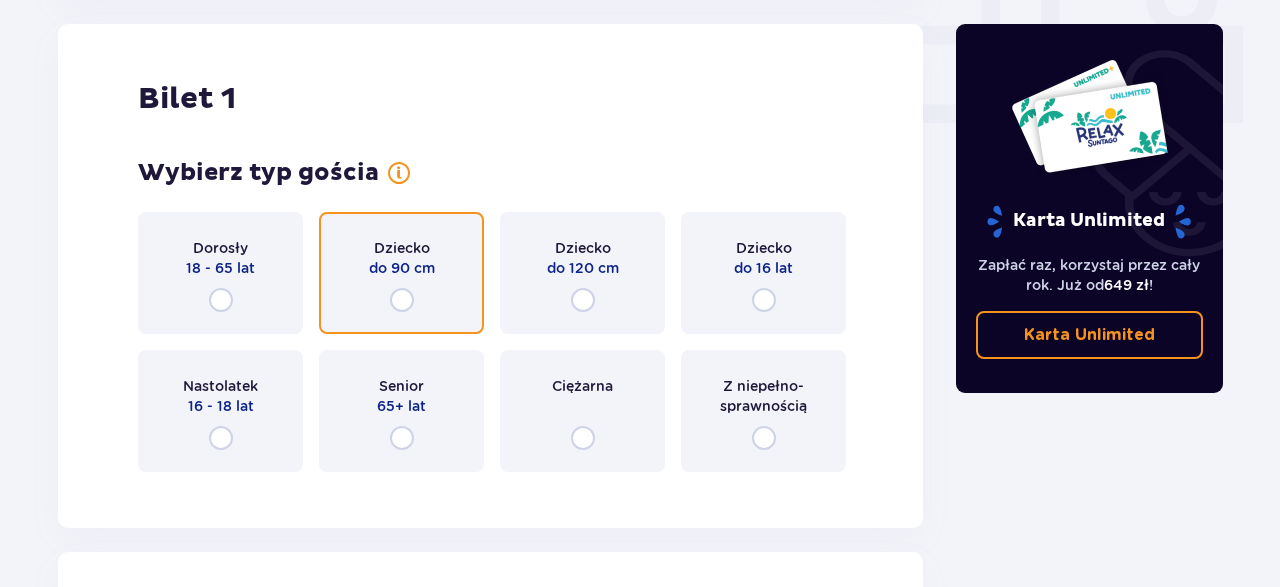 click at bounding box center (402, 300) 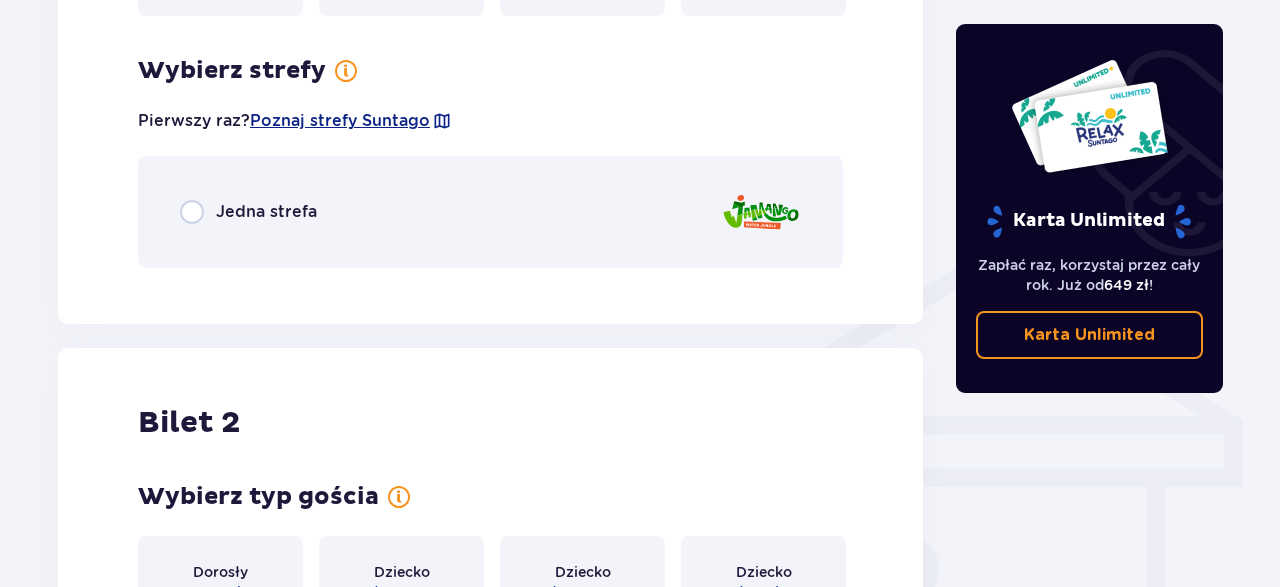 scroll, scrollTop: 1398, scrollLeft: 0, axis: vertical 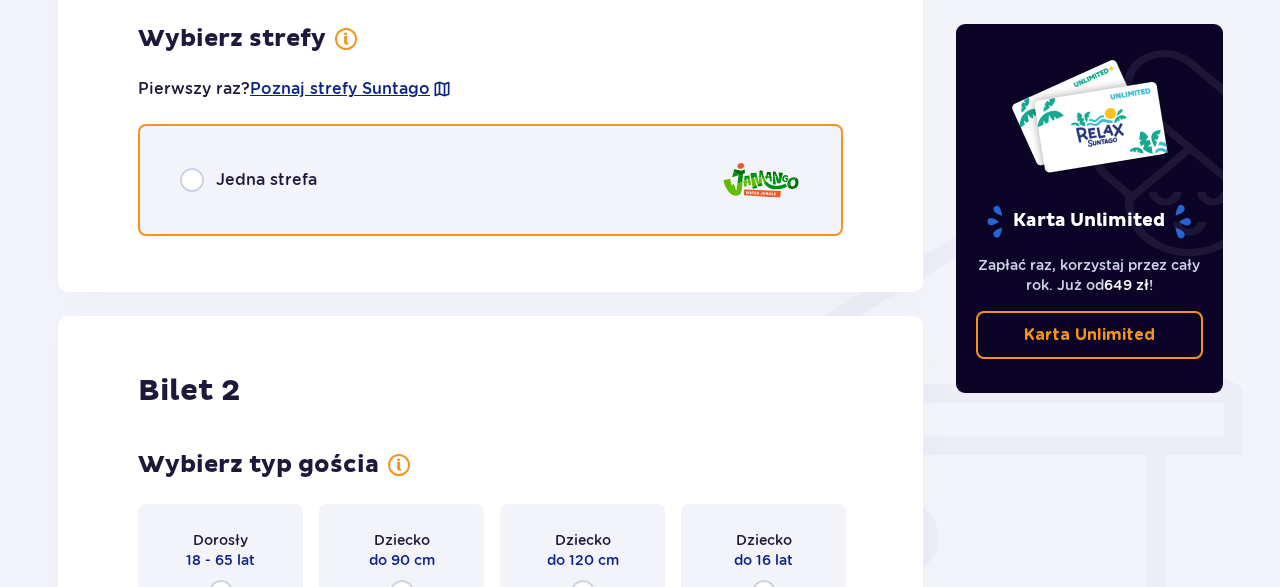 click at bounding box center (192, 180) 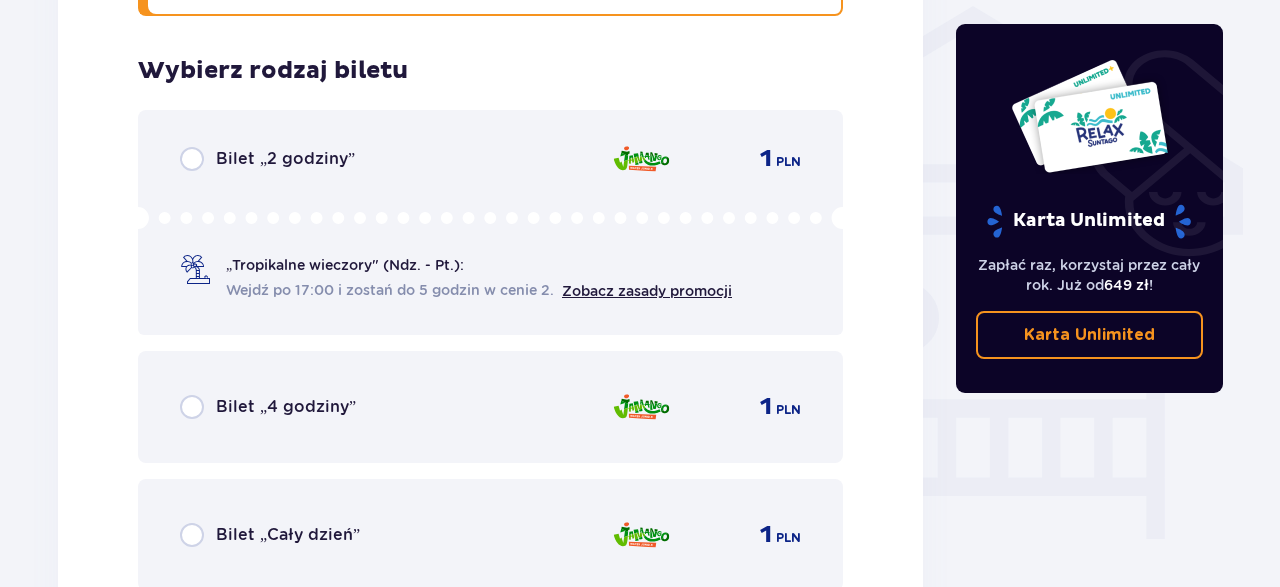 scroll, scrollTop: 1650, scrollLeft: 0, axis: vertical 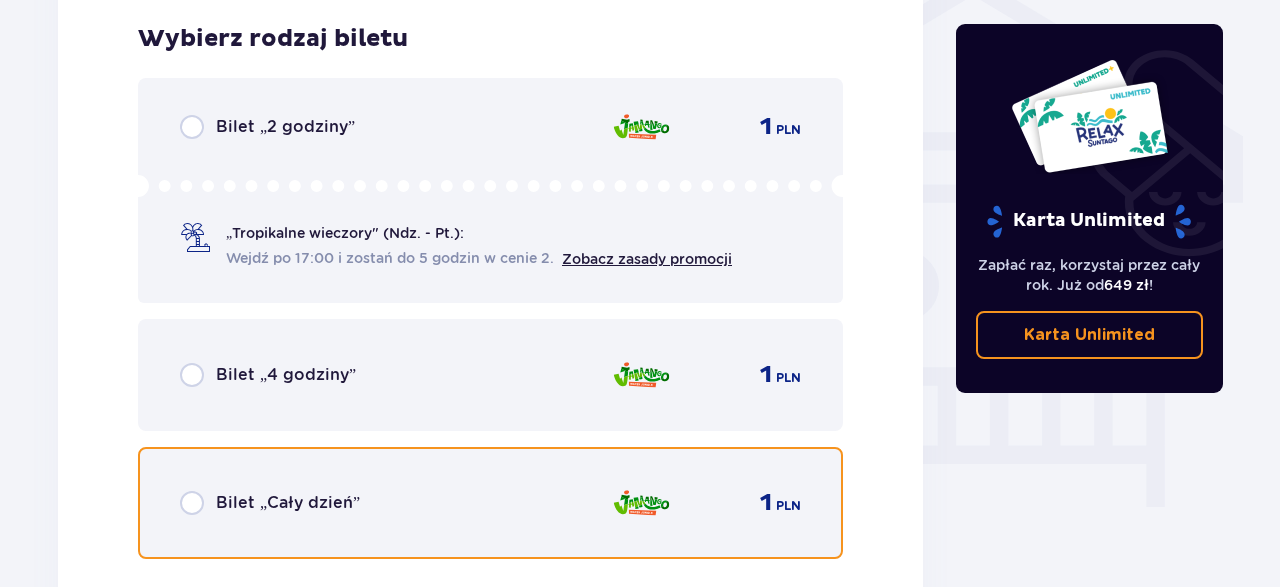 click at bounding box center [192, 503] 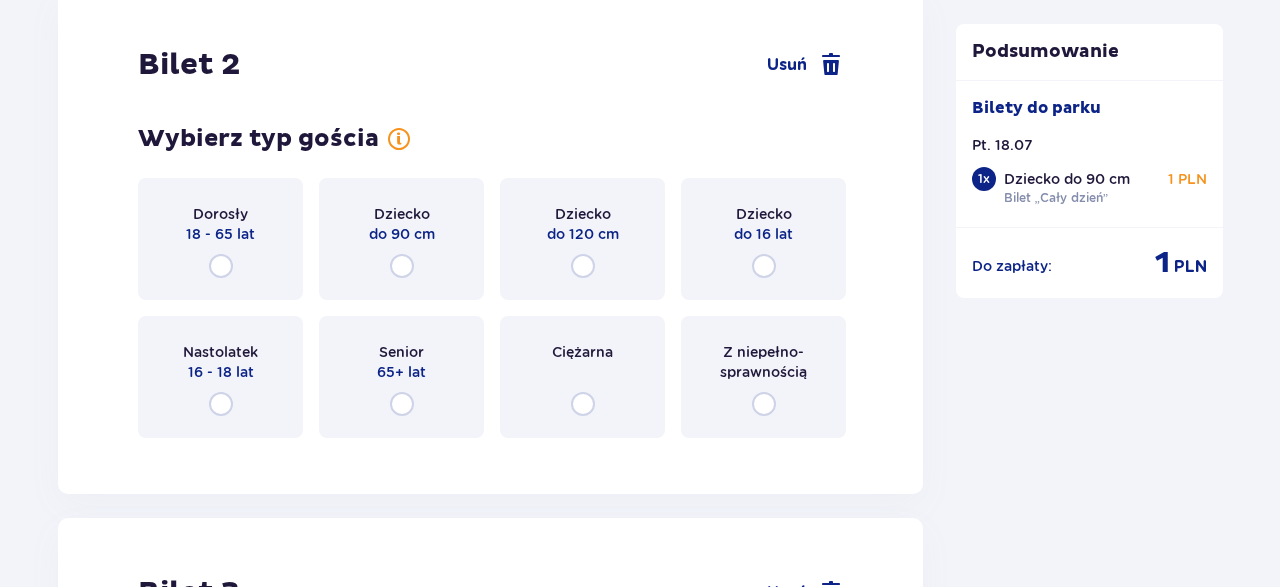 scroll, scrollTop: 2291, scrollLeft: 0, axis: vertical 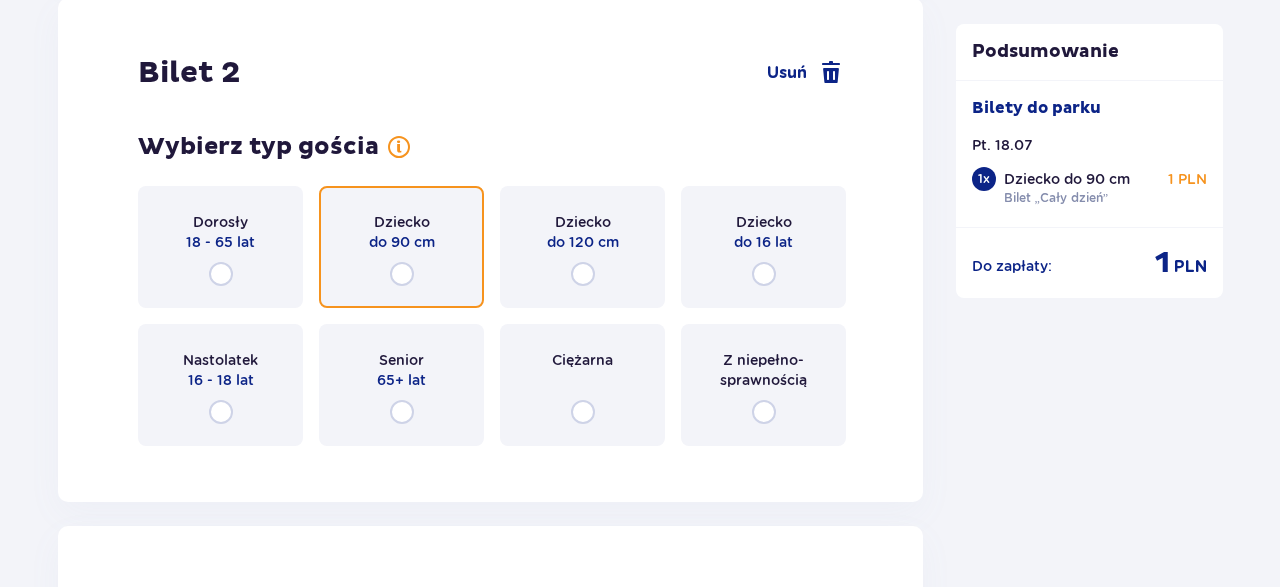 click at bounding box center [402, 274] 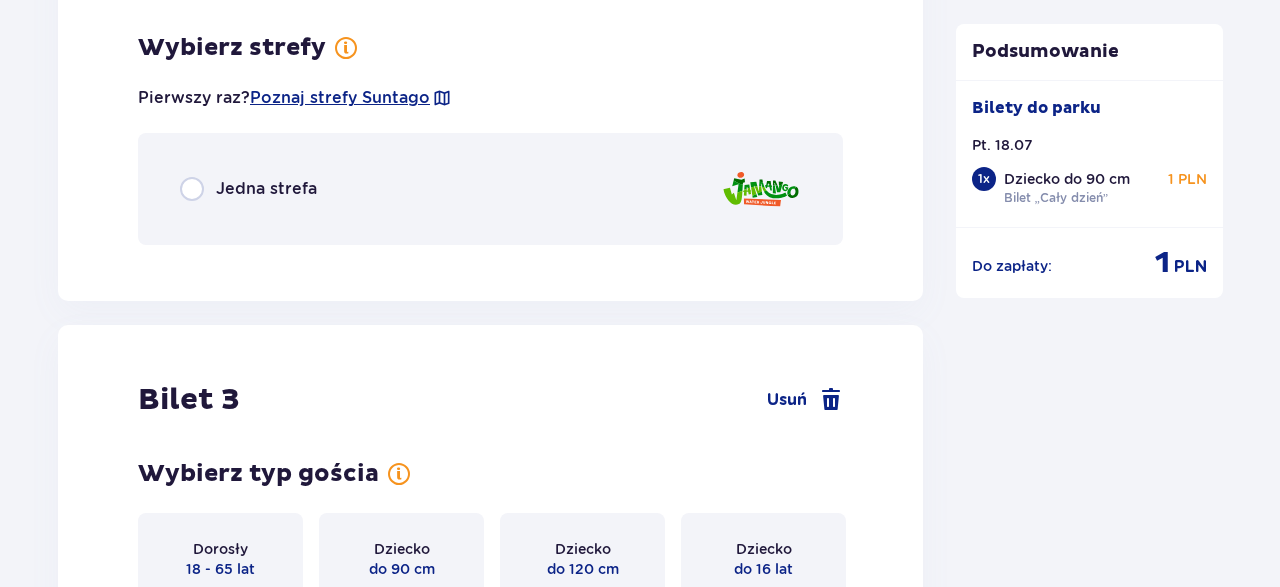 scroll, scrollTop: 2753, scrollLeft: 0, axis: vertical 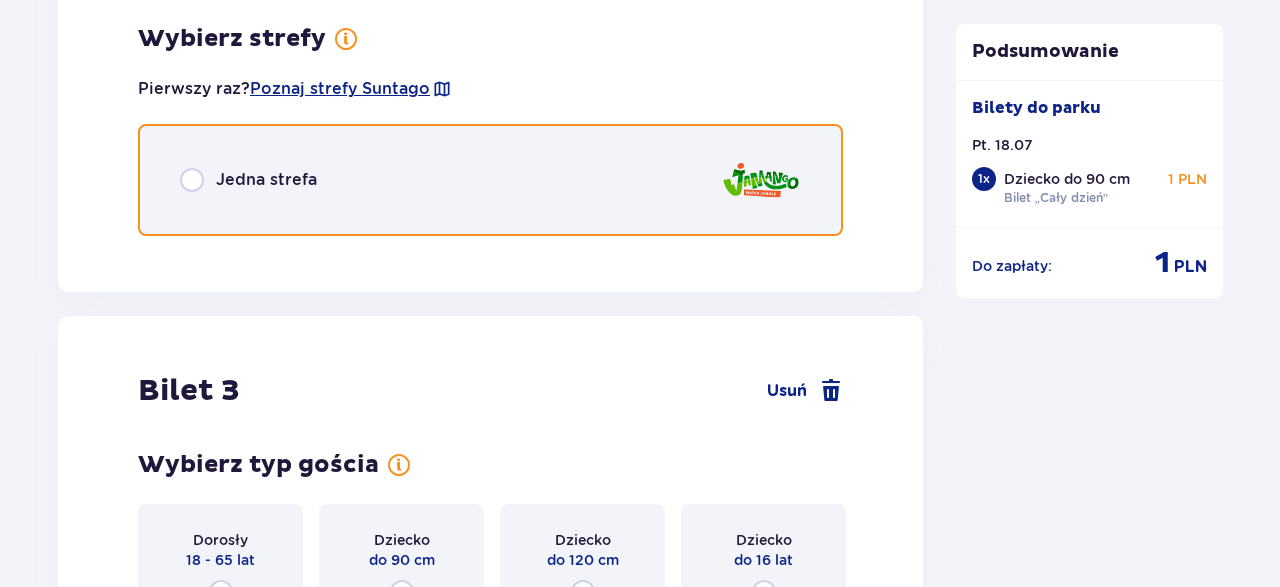 click at bounding box center (192, 180) 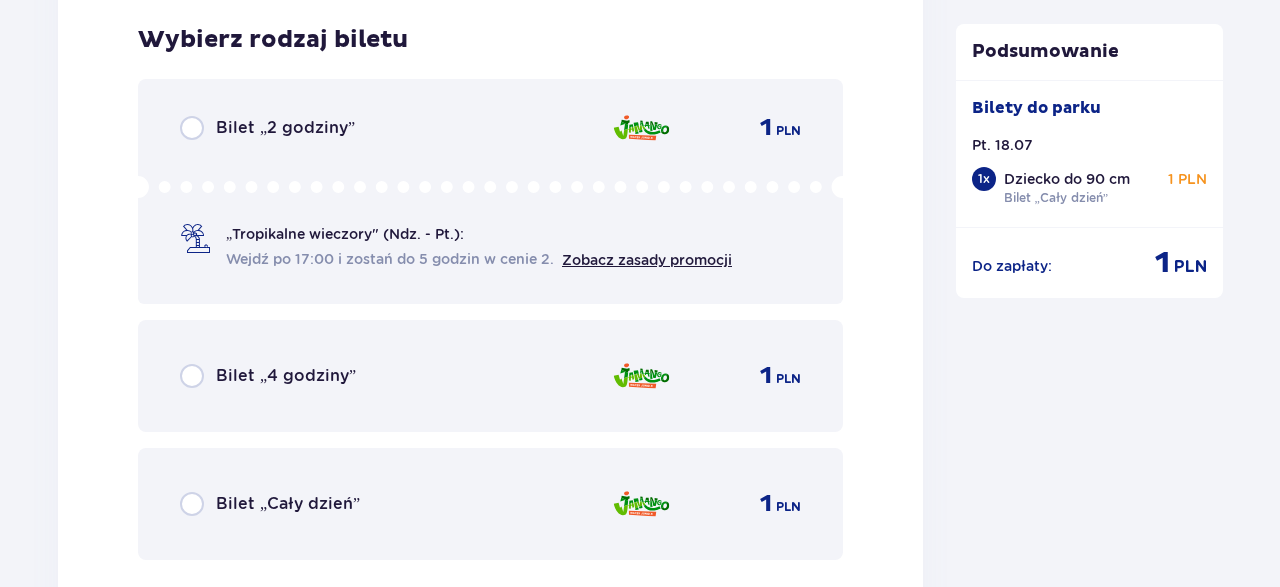 scroll, scrollTop: 3005, scrollLeft: 0, axis: vertical 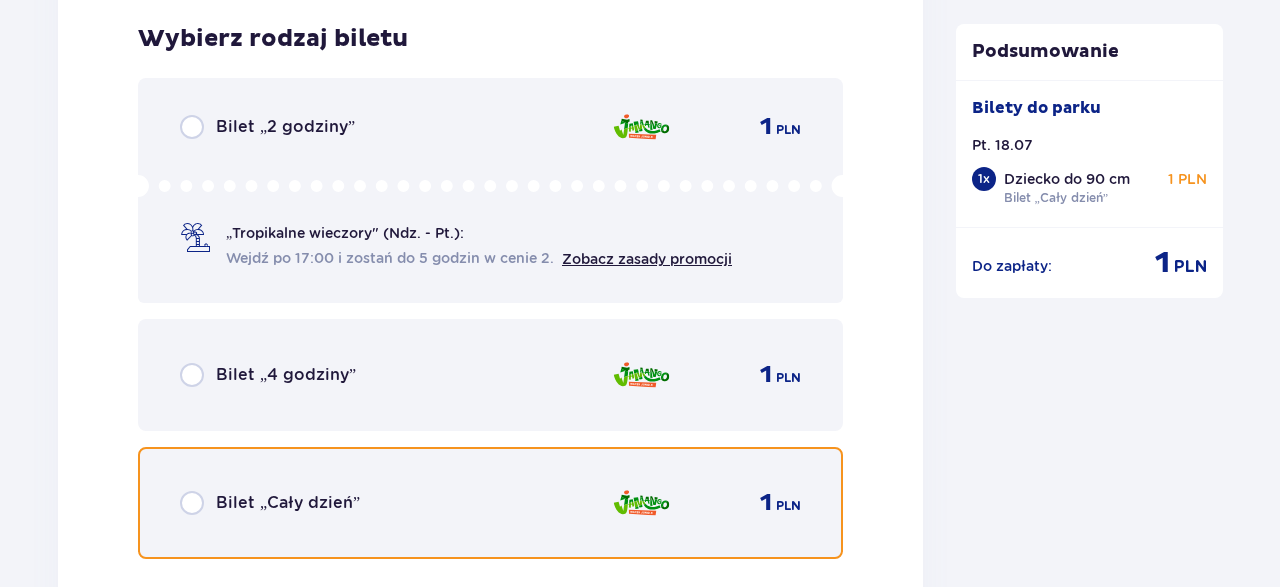 click at bounding box center [192, 503] 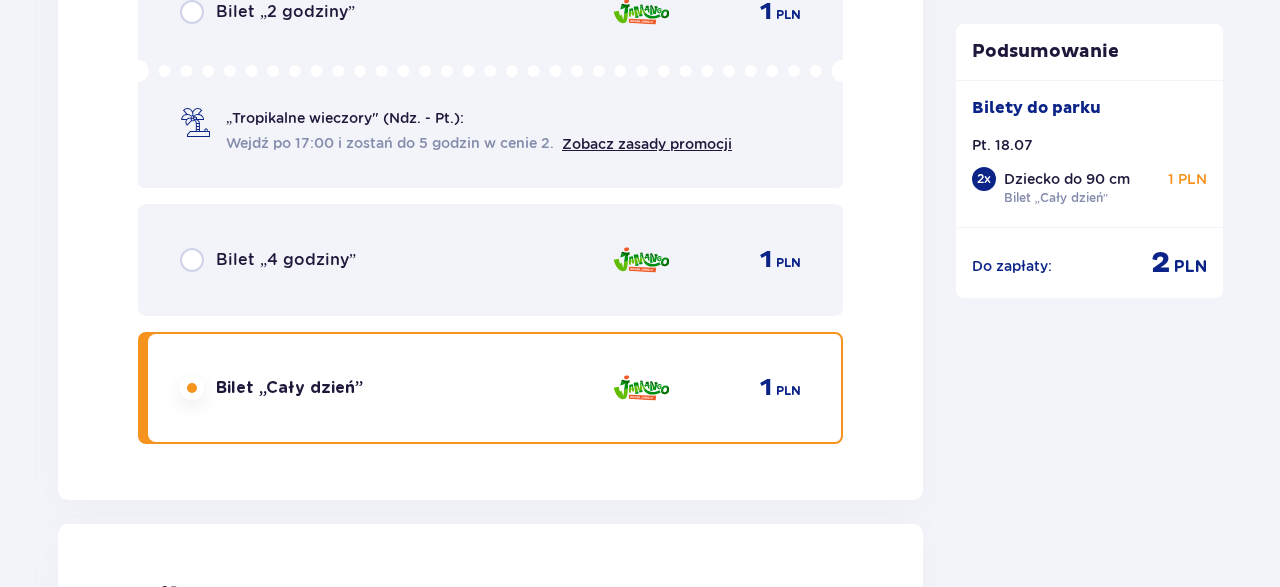 scroll, scrollTop: 3620, scrollLeft: 0, axis: vertical 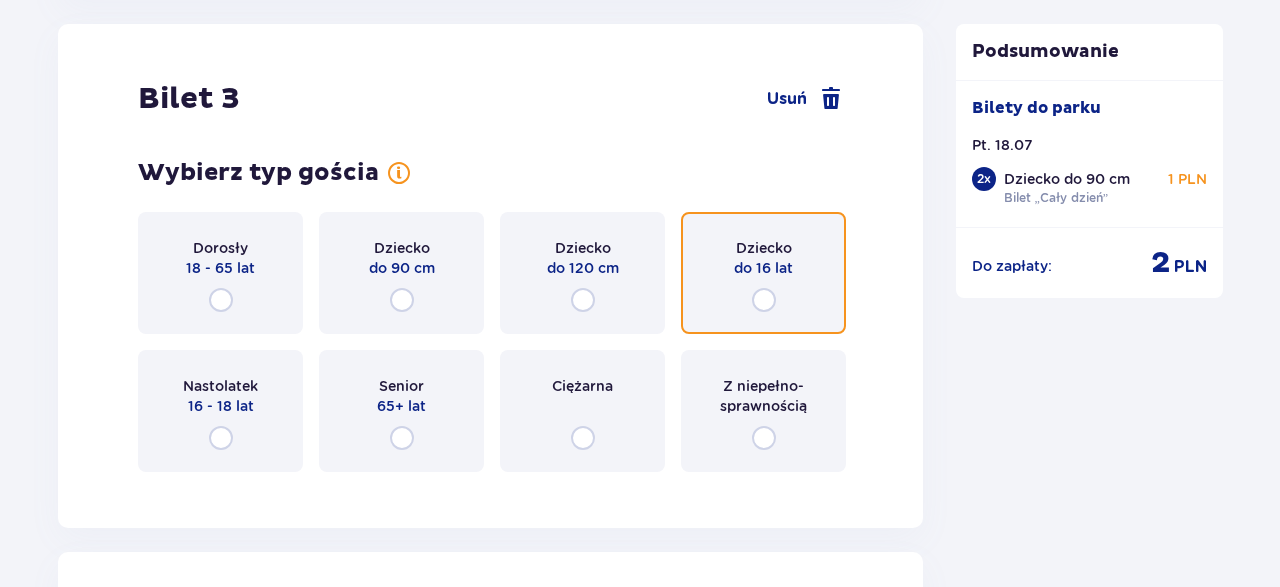 click at bounding box center (764, 300) 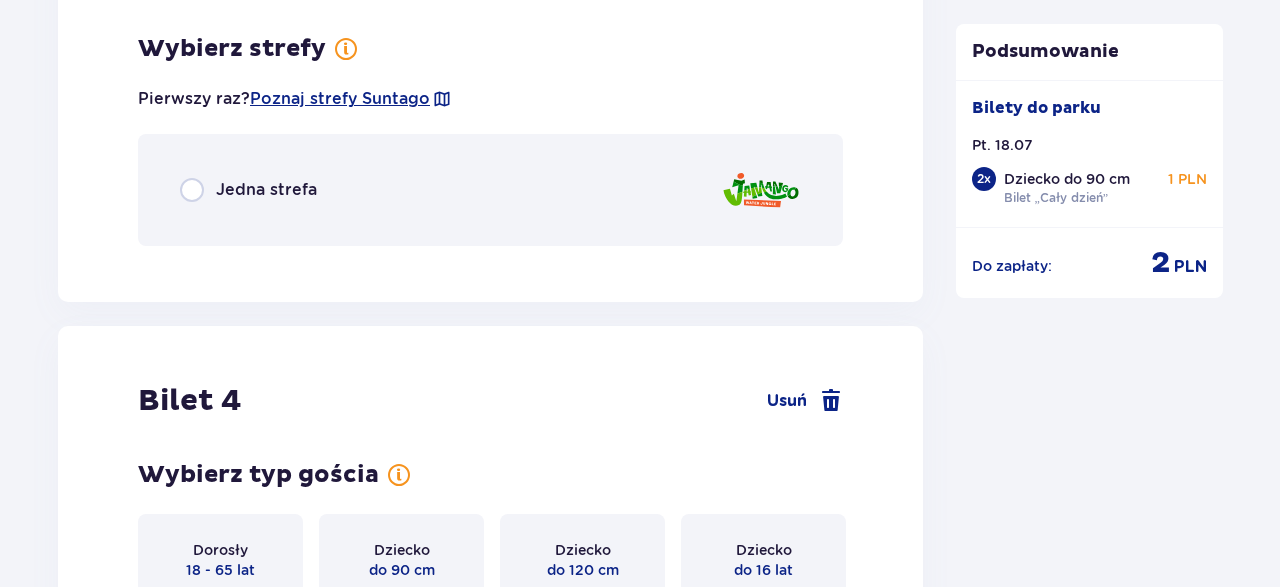scroll, scrollTop: 4108, scrollLeft: 0, axis: vertical 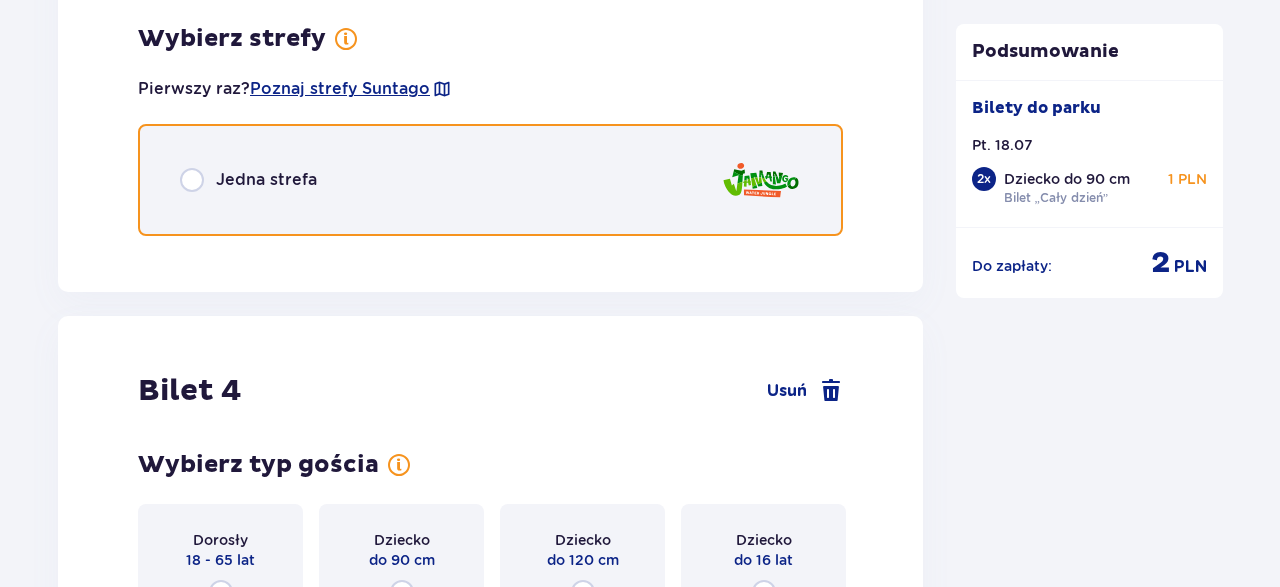 click at bounding box center (192, 180) 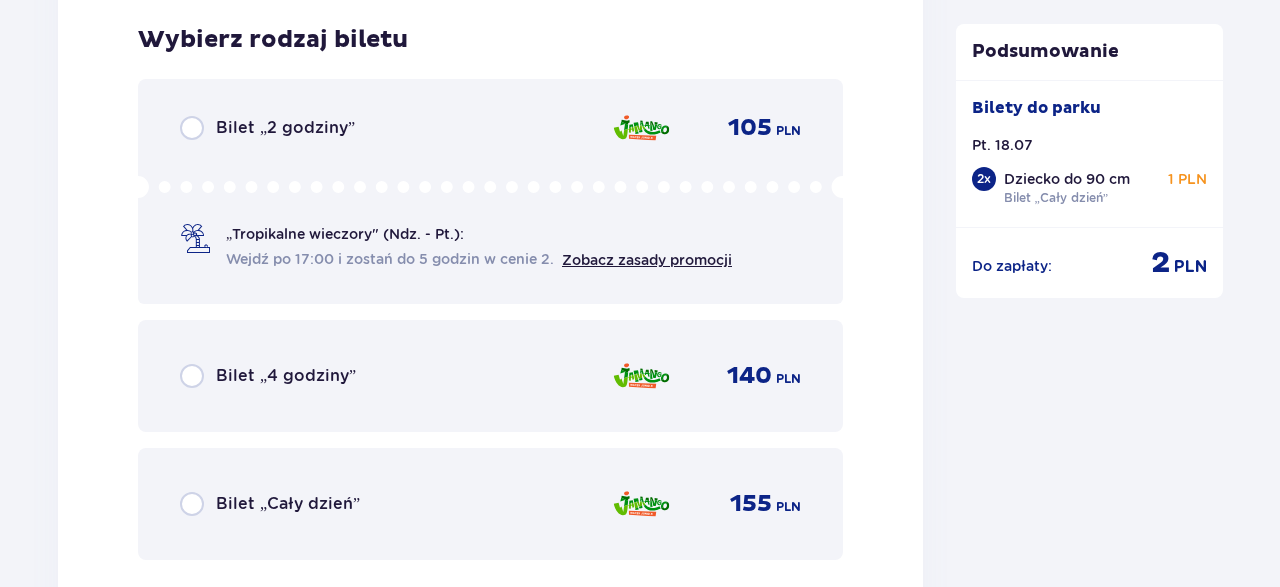 scroll, scrollTop: 4360, scrollLeft: 0, axis: vertical 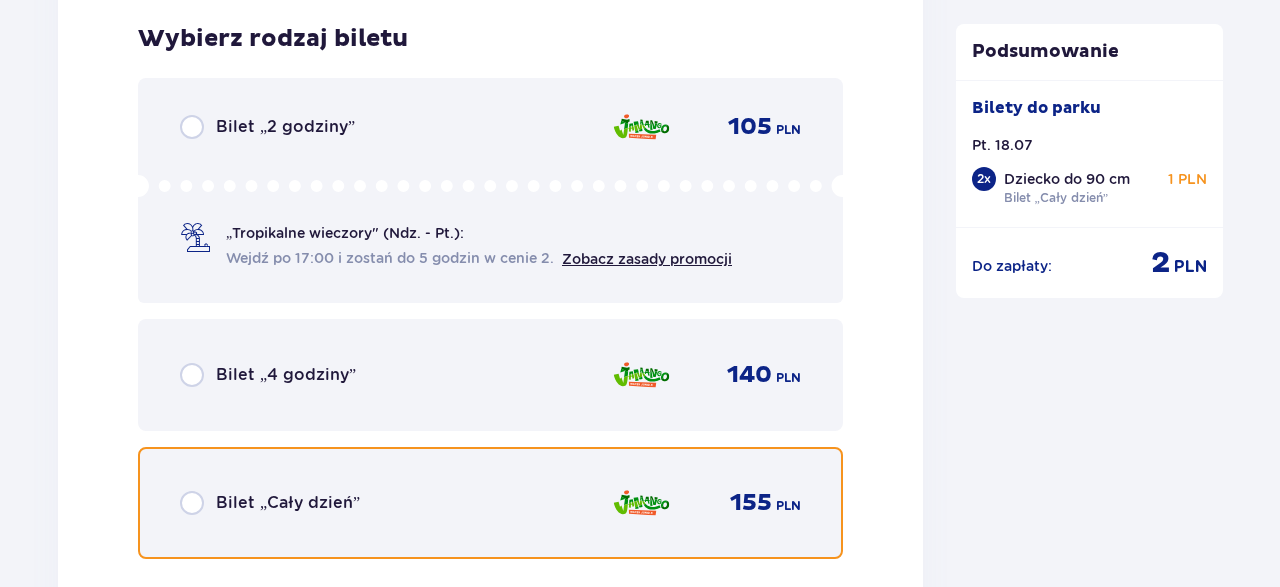 click at bounding box center (192, 503) 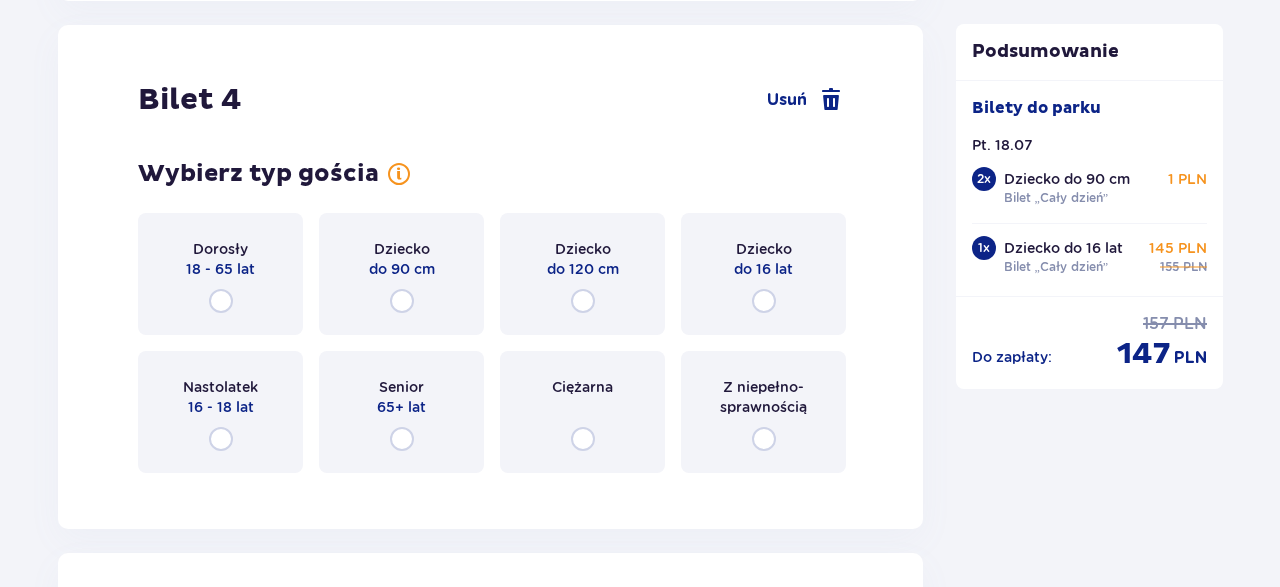 scroll, scrollTop: 4975, scrollLeft: 0, axis: vertical 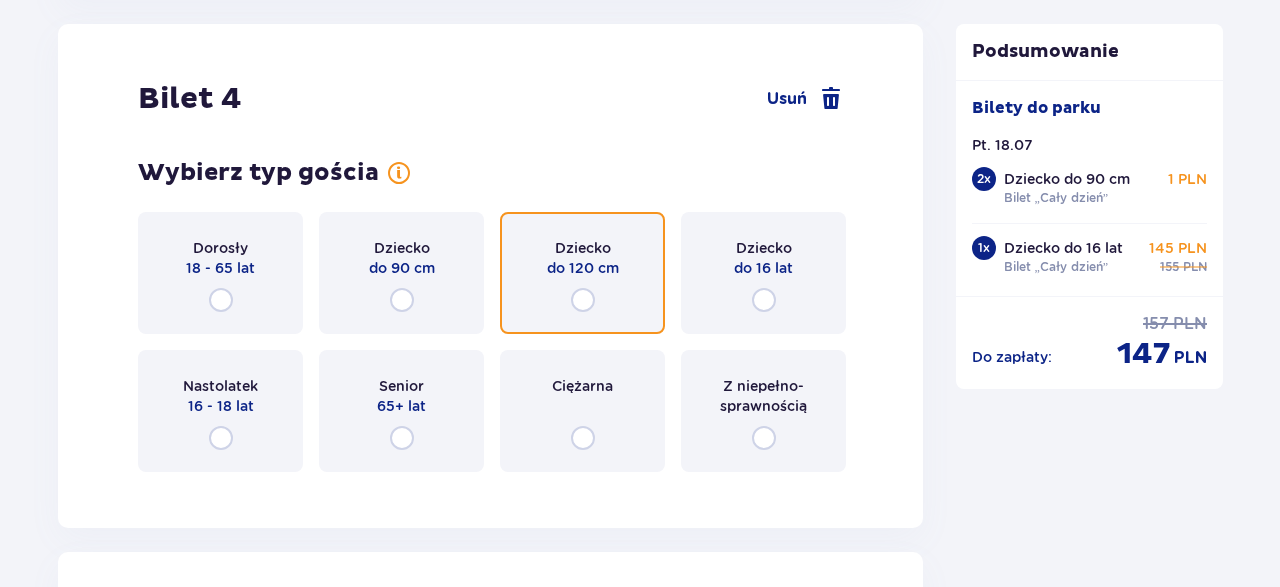 click at bounding box center [583, 300] 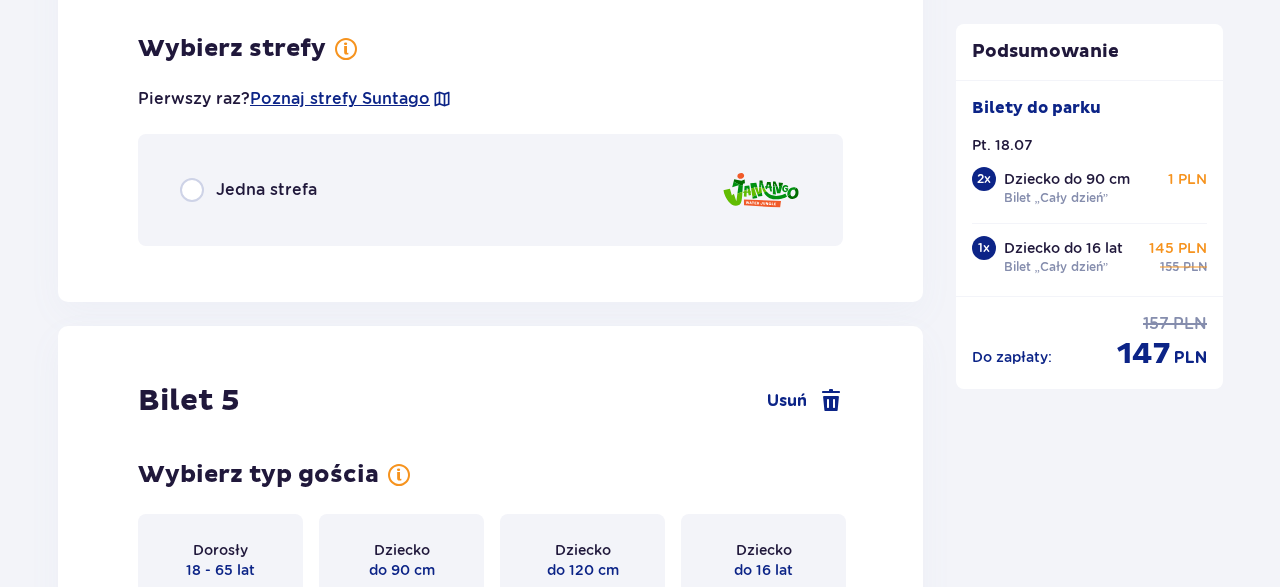 scroll, scrollTop: 5463, scrollLeft: 0, axis: vertical 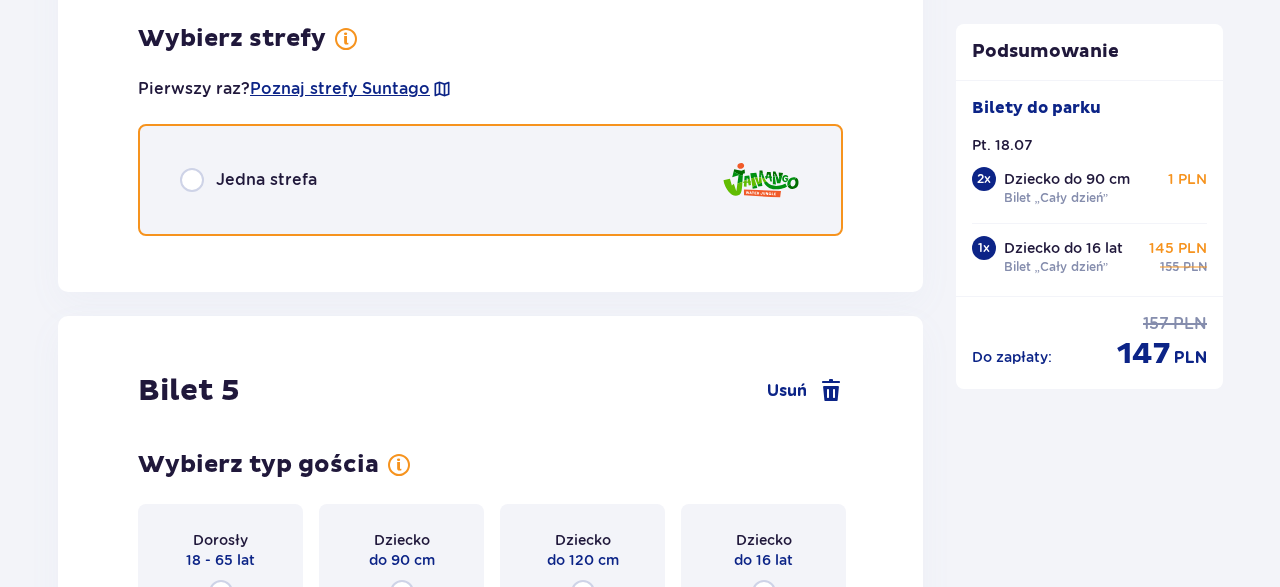 click at bounding box center [192, 180] 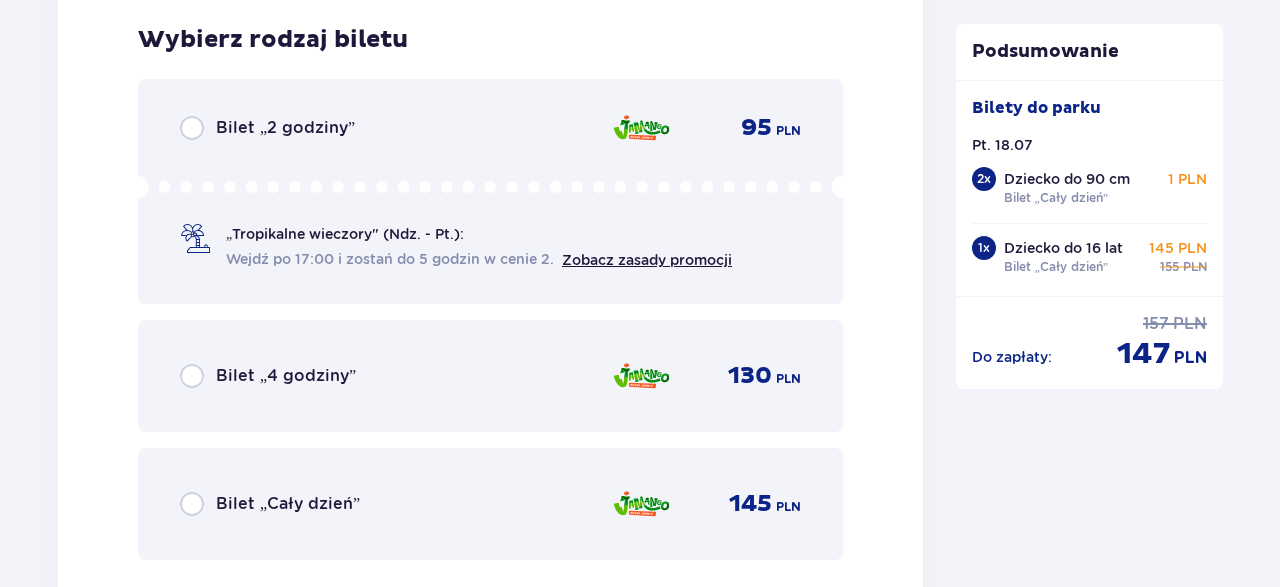 scroll, scrollTop: 5715, scrollLeft: 0, axis: vertical 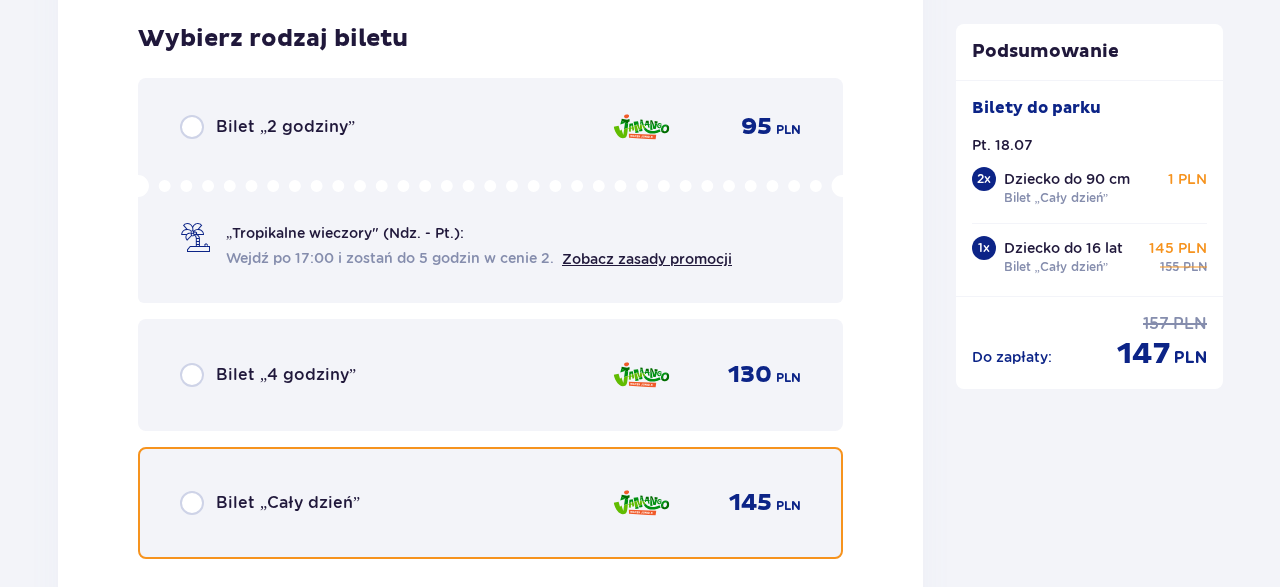 click at bounding box center (192, 503) 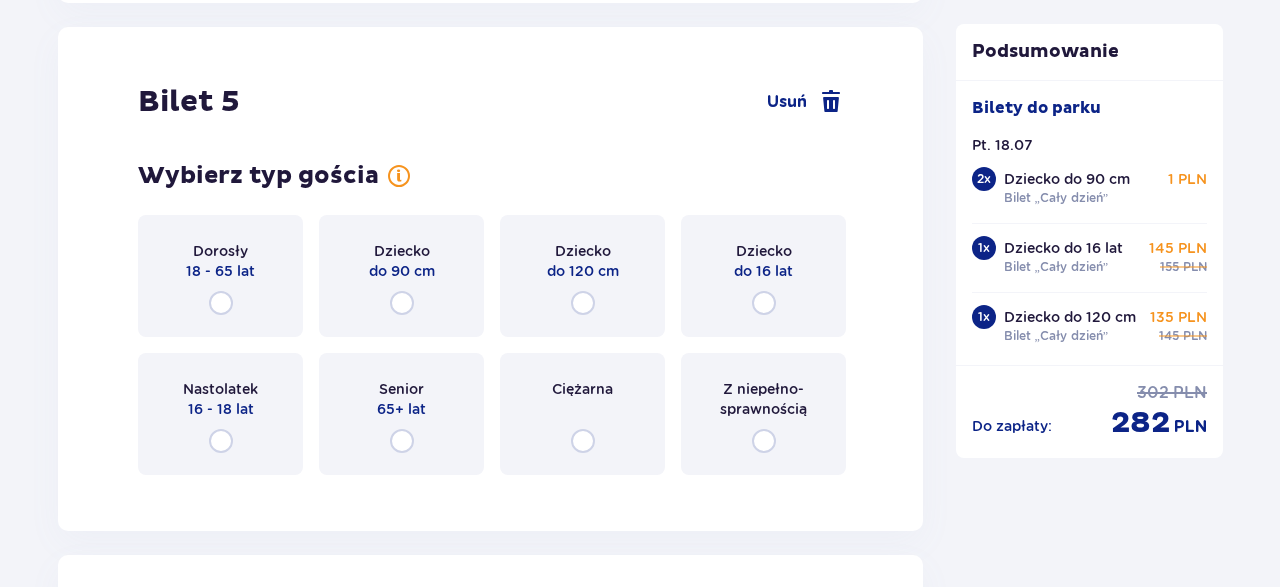 scroll, scrollTop: 6338, scrollLeft: 0, axis: vertical 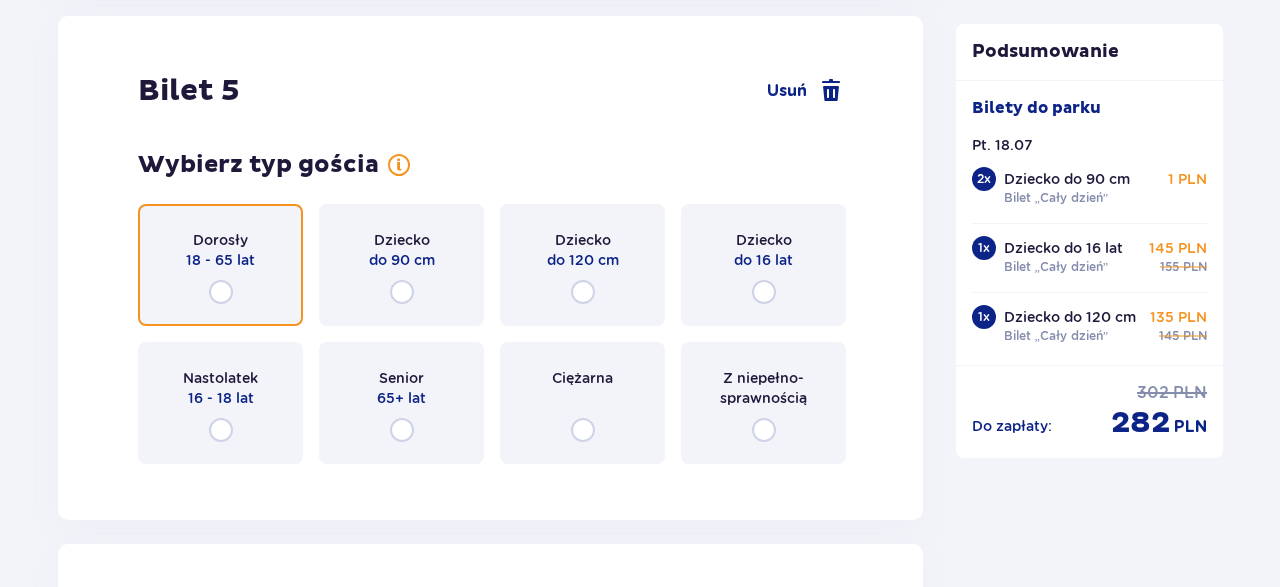 click at bounding box center (221, 292) 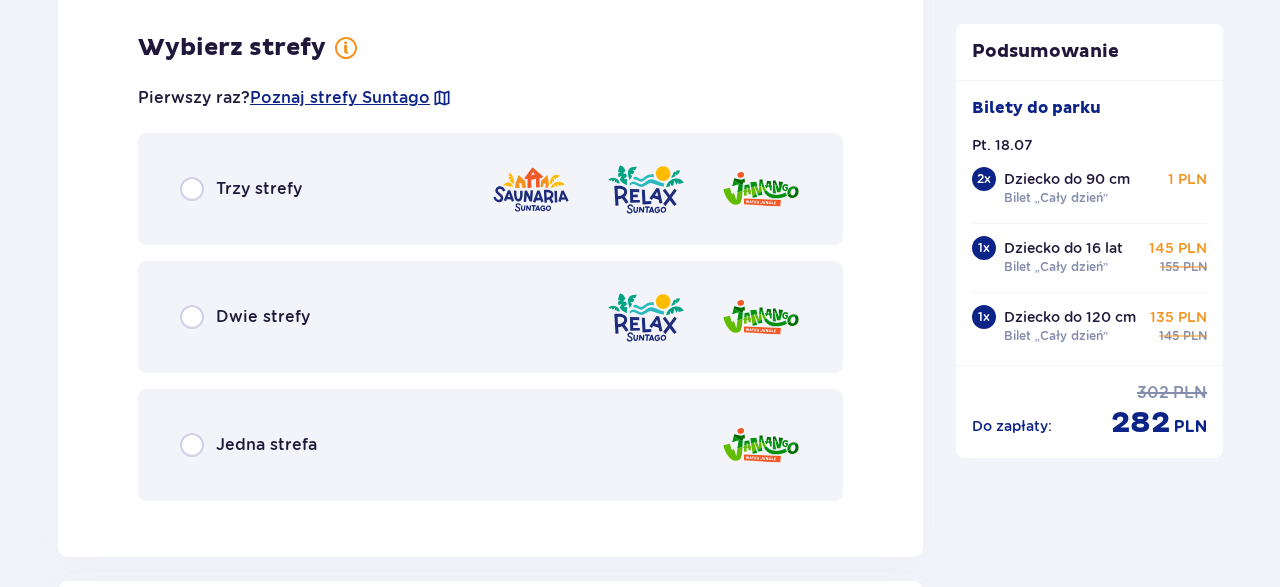 scroll, scrollTop: 6818, scrollLeft: 0, axis: vertical 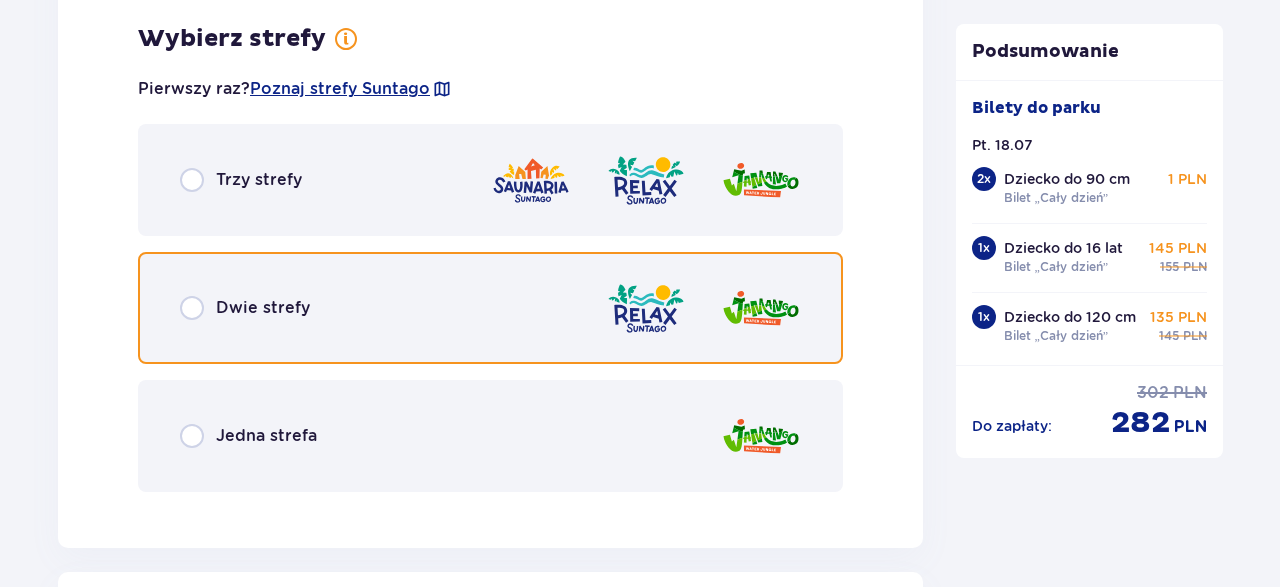 click at bounding box center [192, 308] 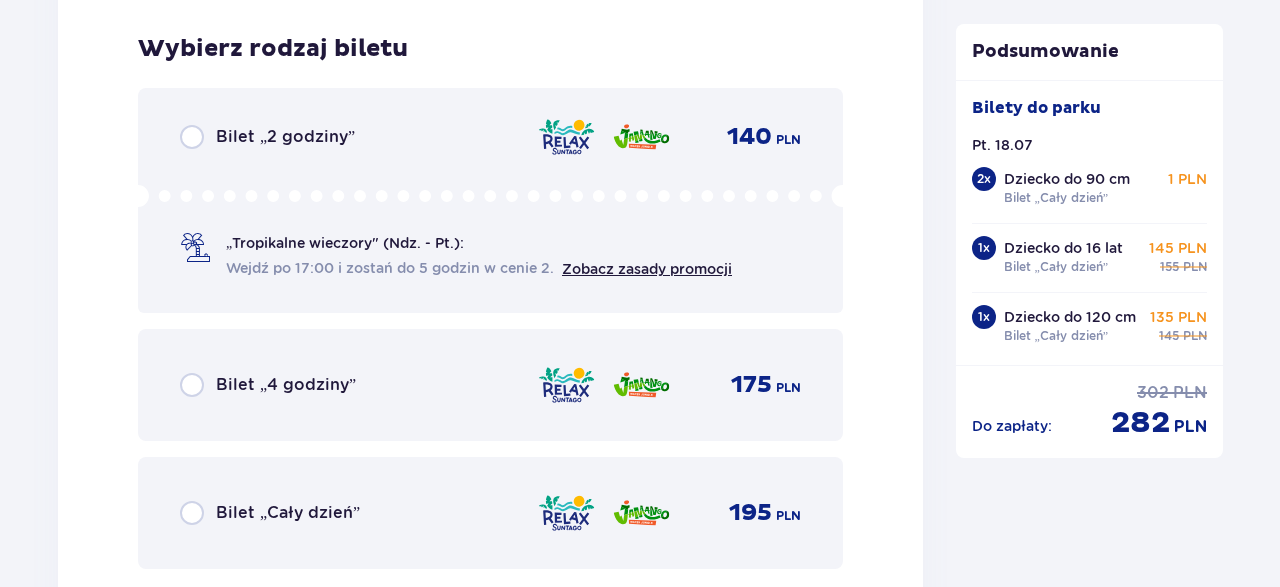scroll, scrollTop: 7326, scrollLeft: 0, axis: vertical 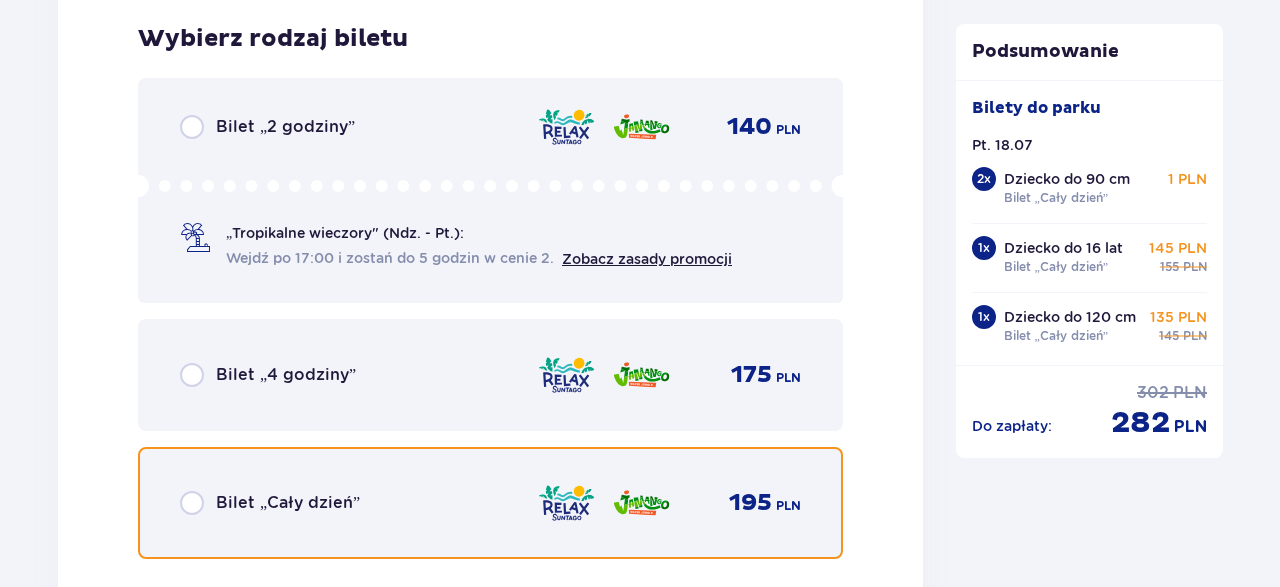 click at bounding box center [192, 503] 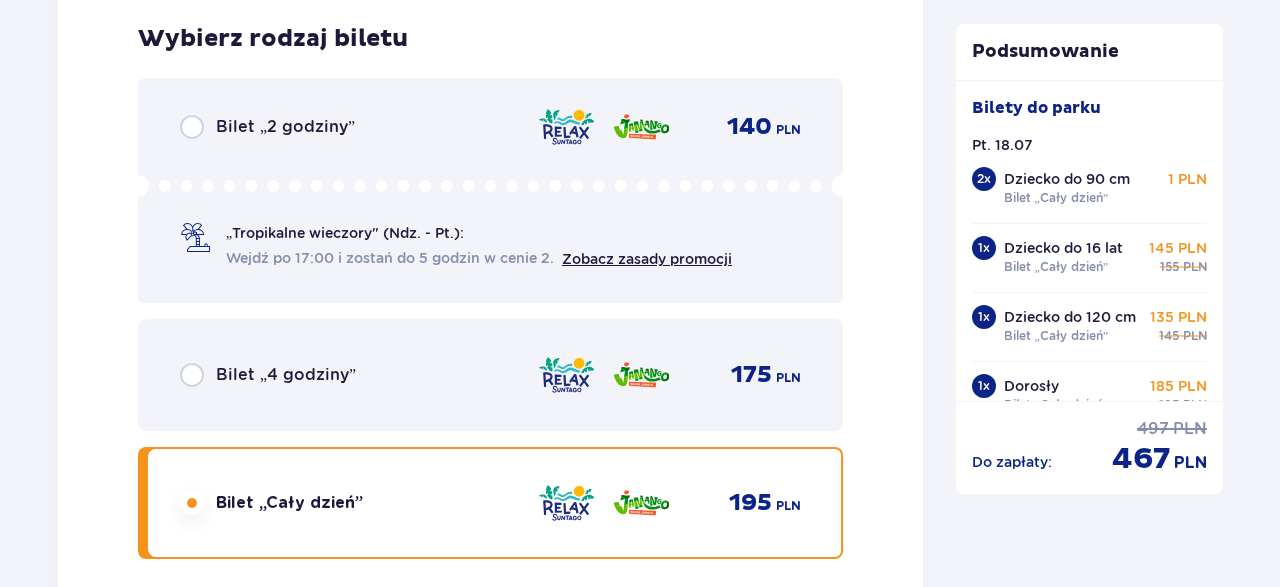 scroll, scrollTop: 7941, scrollLeft: 0, axis: vertical 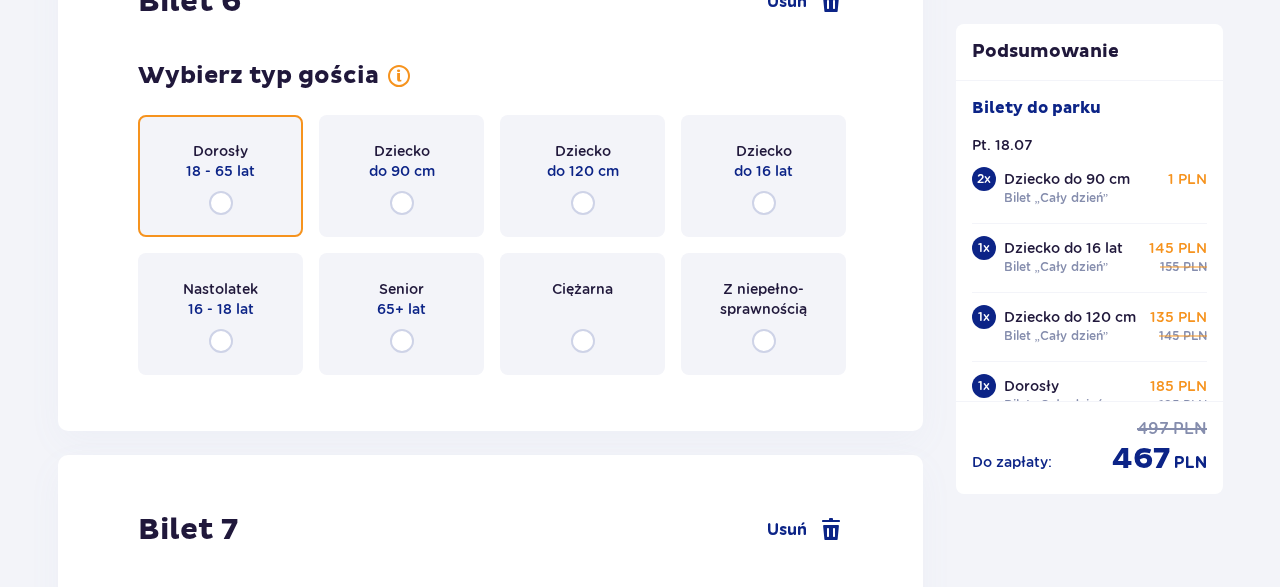 click at bounding box center (221, 203) 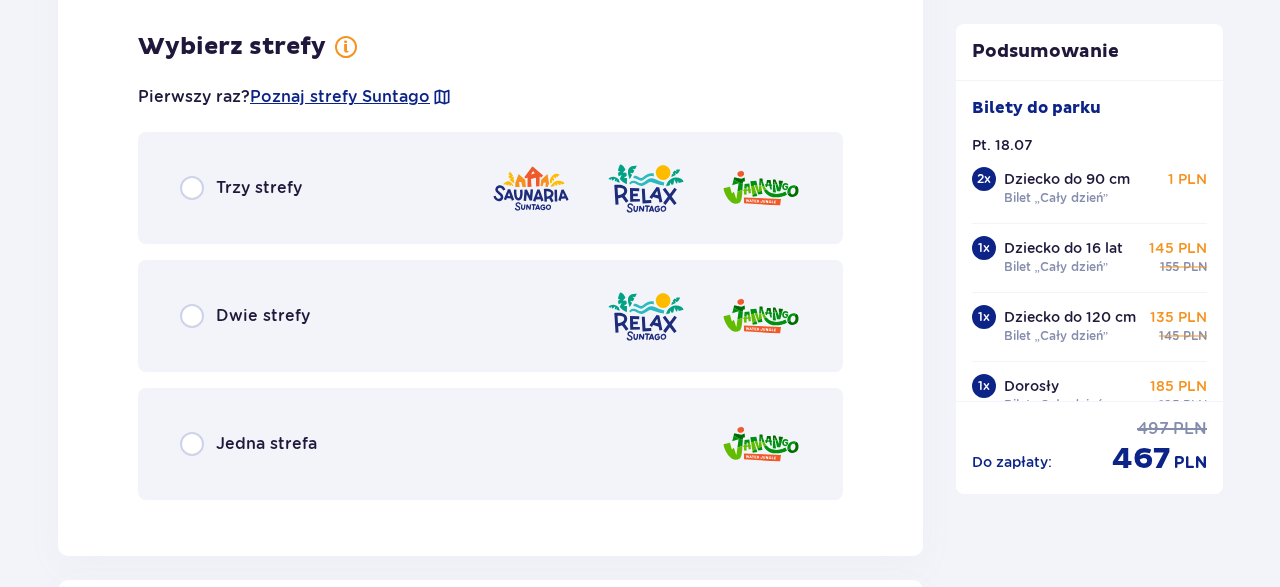 scroll, scrollTop: 8429, scrollLeft: 0, axis: vertical 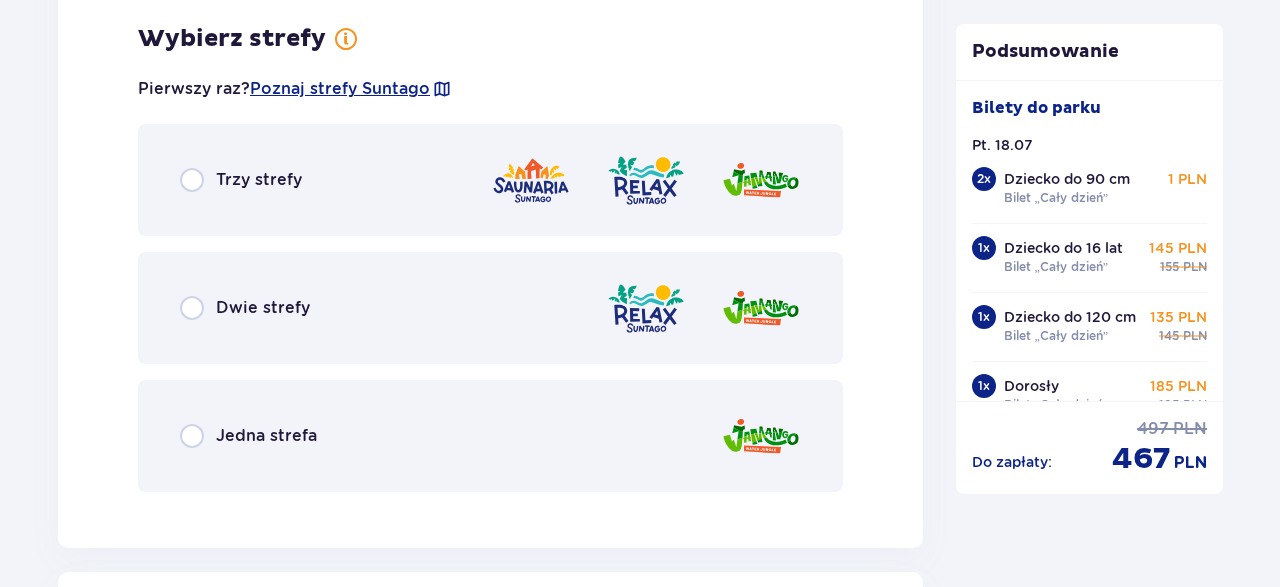 click on "Dwie strefy" at bounding box center (245, 308) 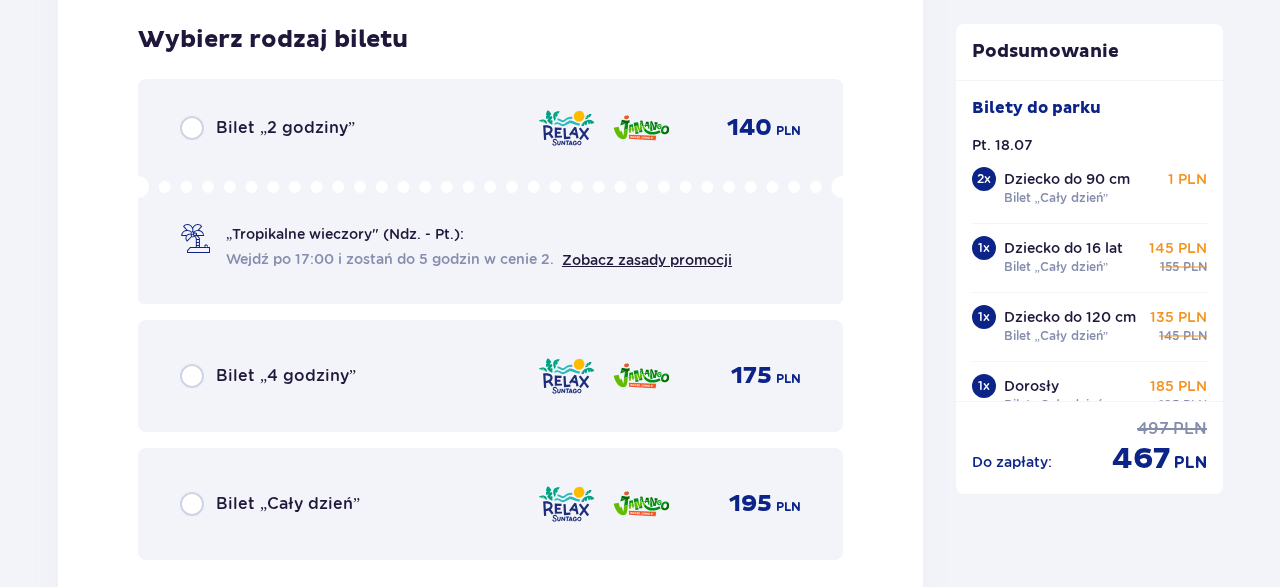 scroll, scrollTop: 8937, scrollLeft: 0, axis: vertical 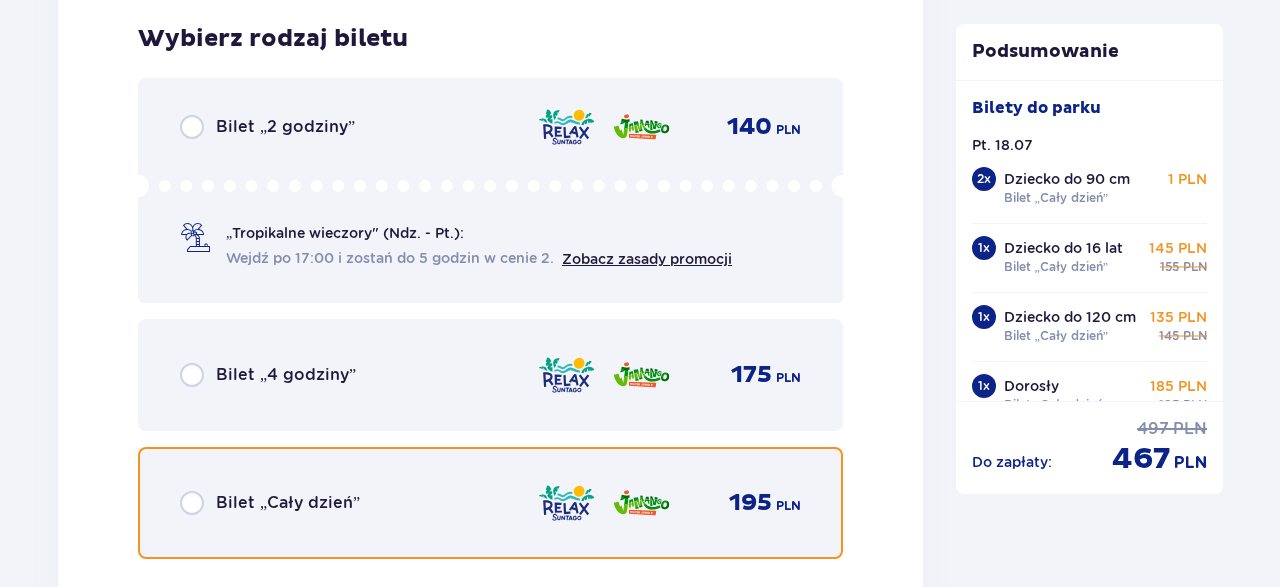 click at bounding box center [192, 503] 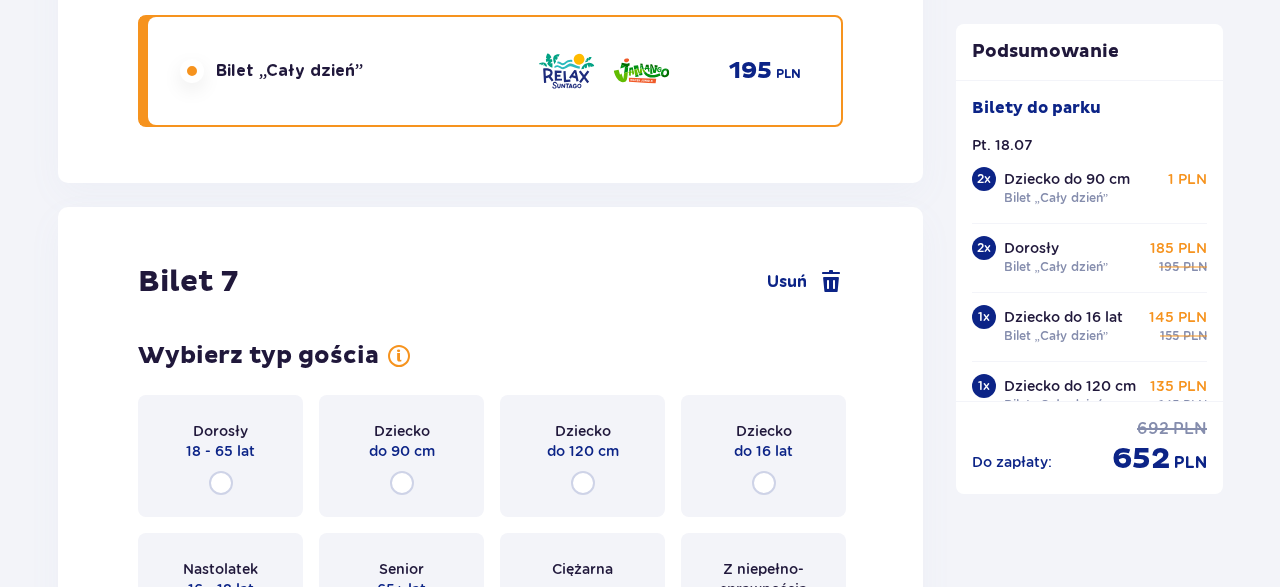 scroll, scrollTop: 9552, scrollLeft: 0, axis: vertical 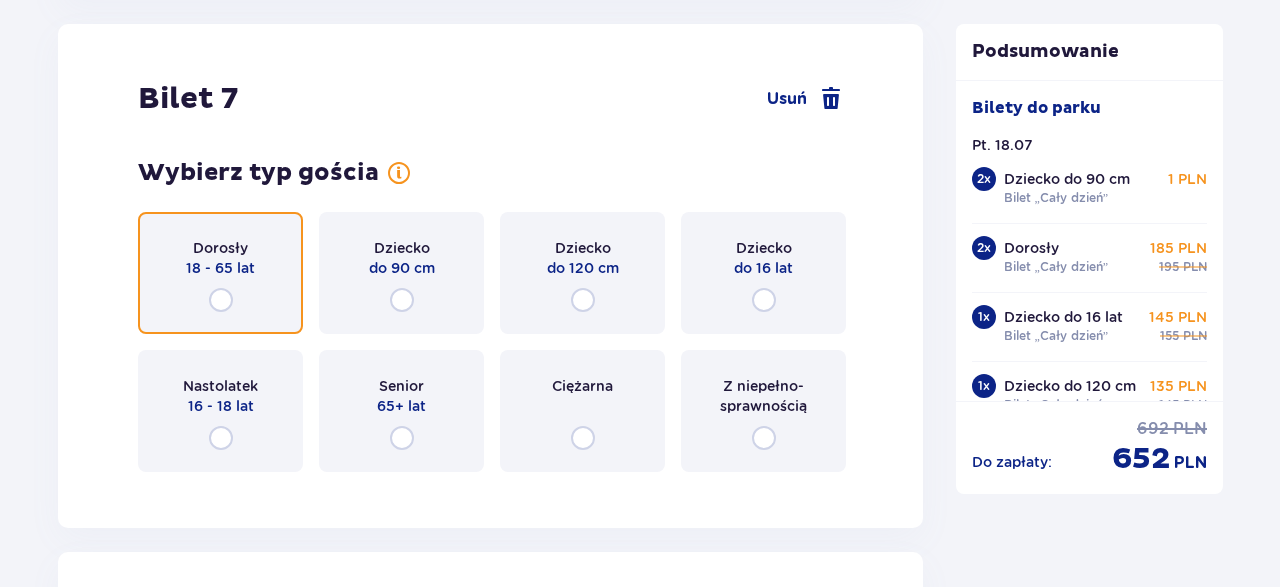 click at bounding box center [221, 300] 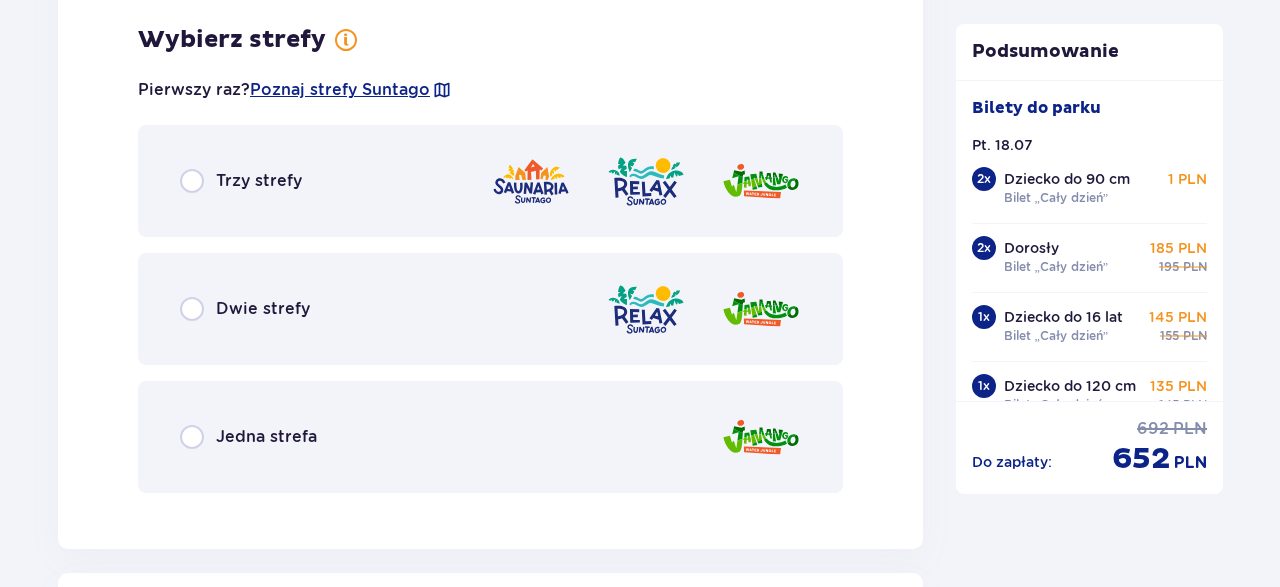scroll, scrollTop: 10040, scrollLeft: 0, axis: vertical 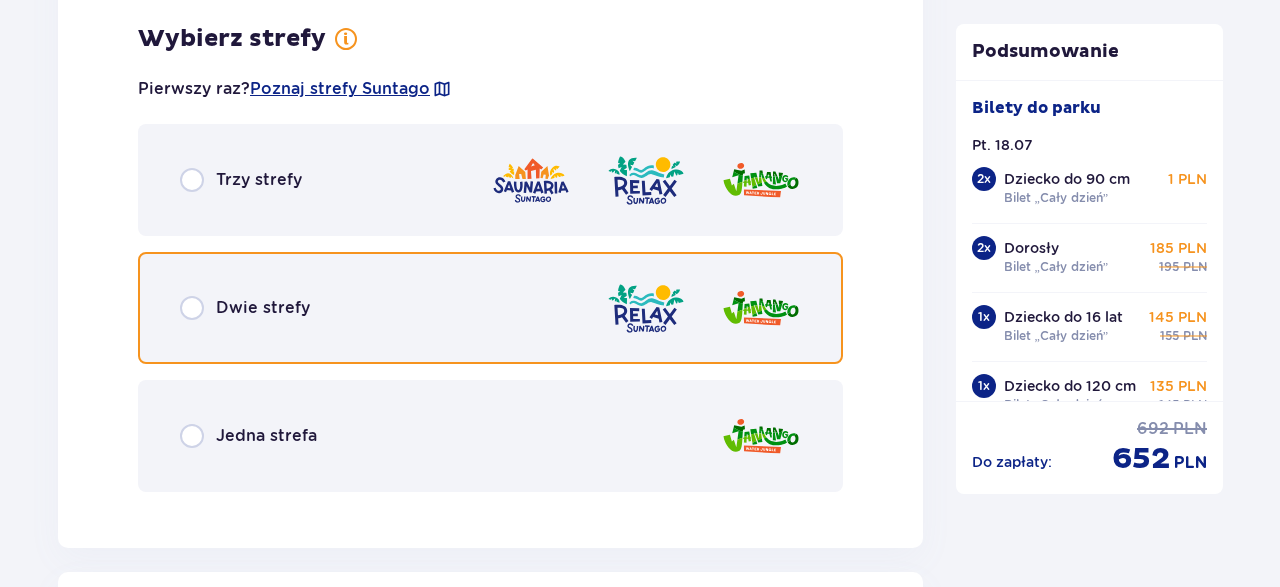 click at bounding box center [192, 308] 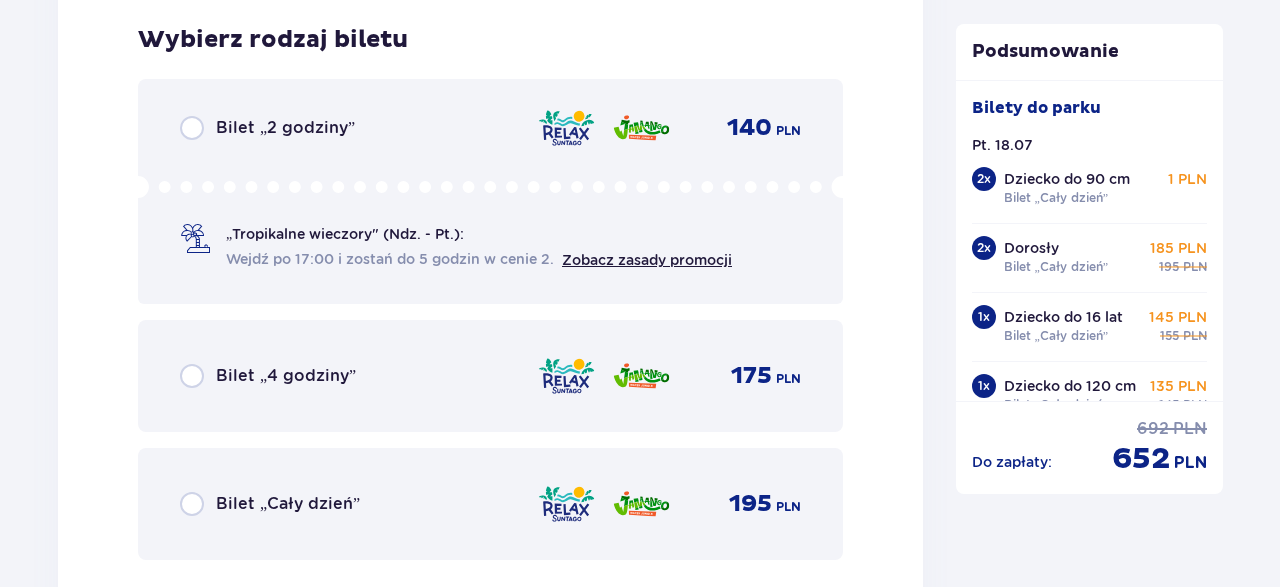 scroll, scrollTop: 10548, scrollLeft: 0, axis: vertical 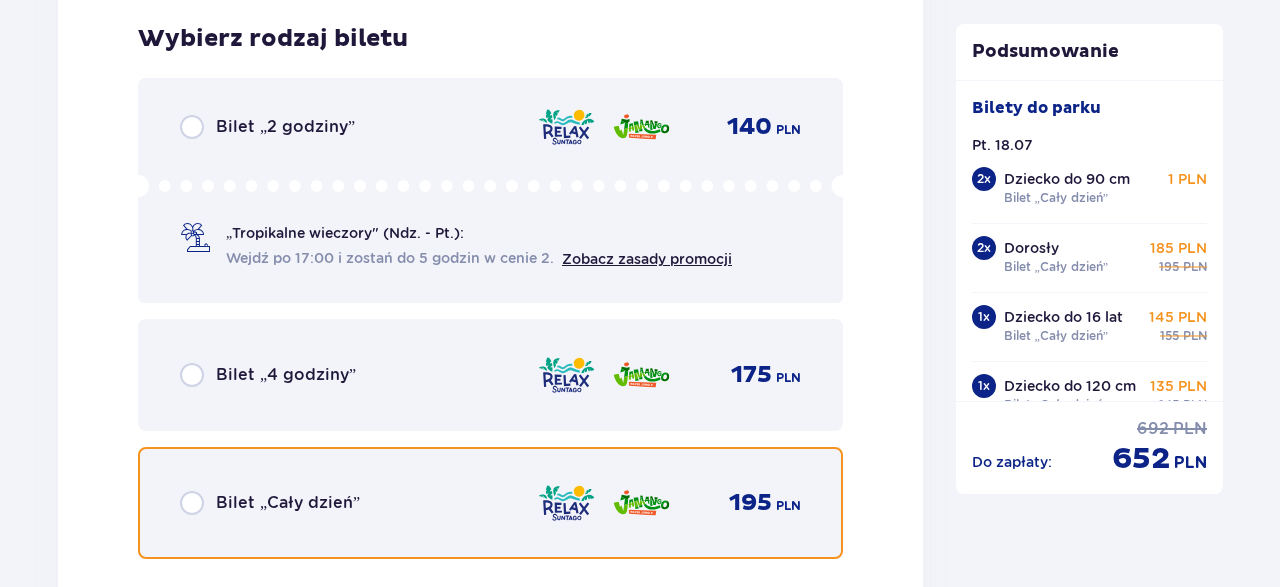 click at bounding box center (192, 503) 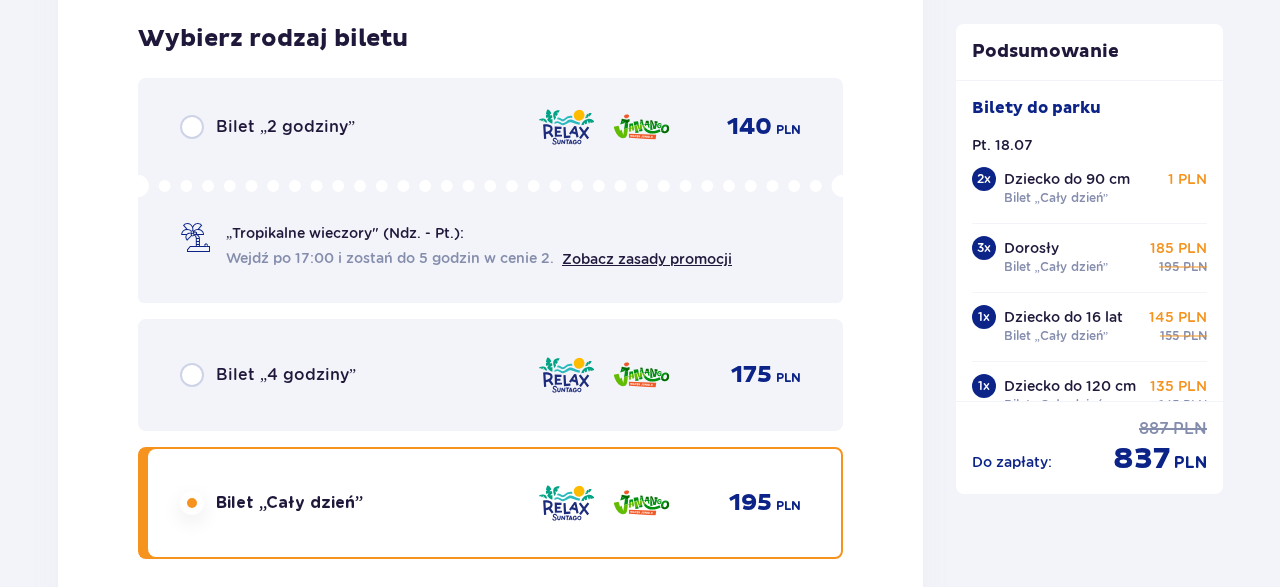 scroll, scrollTop: 11163, scrollLeft: 0, axis: vertical 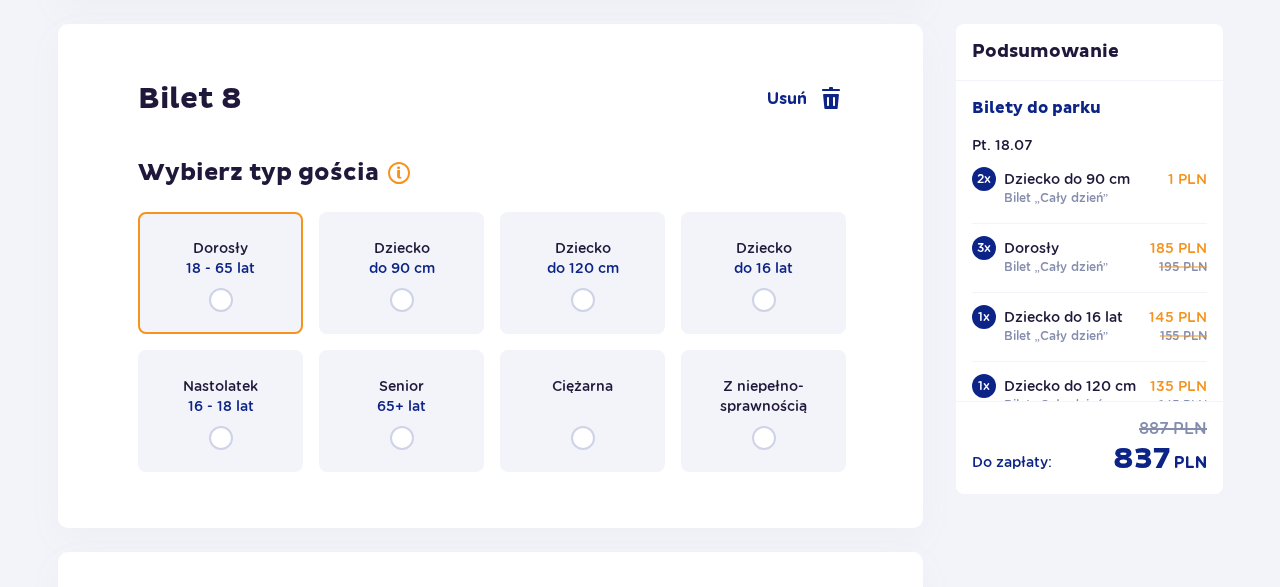 click at bounding box center [221, 300] 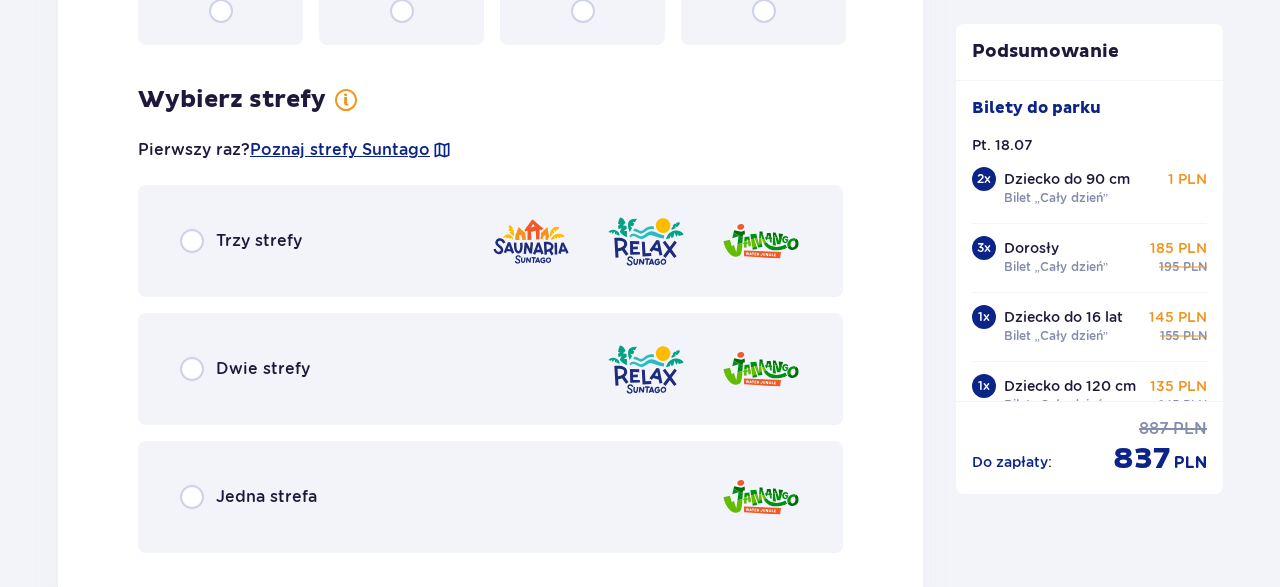 scroll, scrollTop: 11651, scrollLeft: 0, axis: vertical 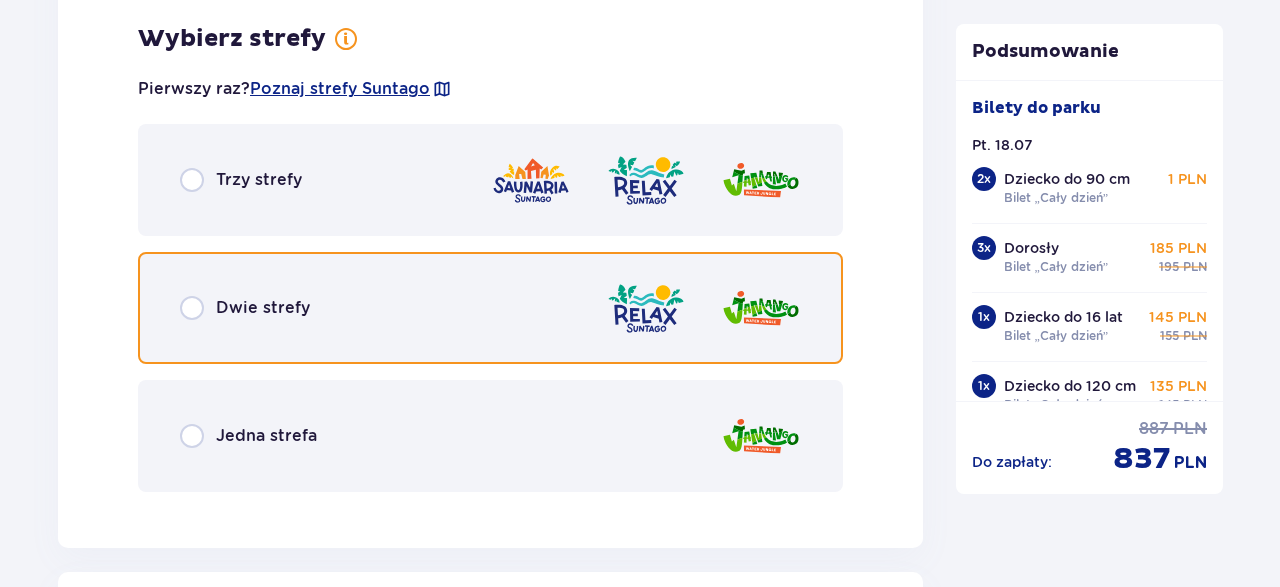 click at bounding box center (192, 308) 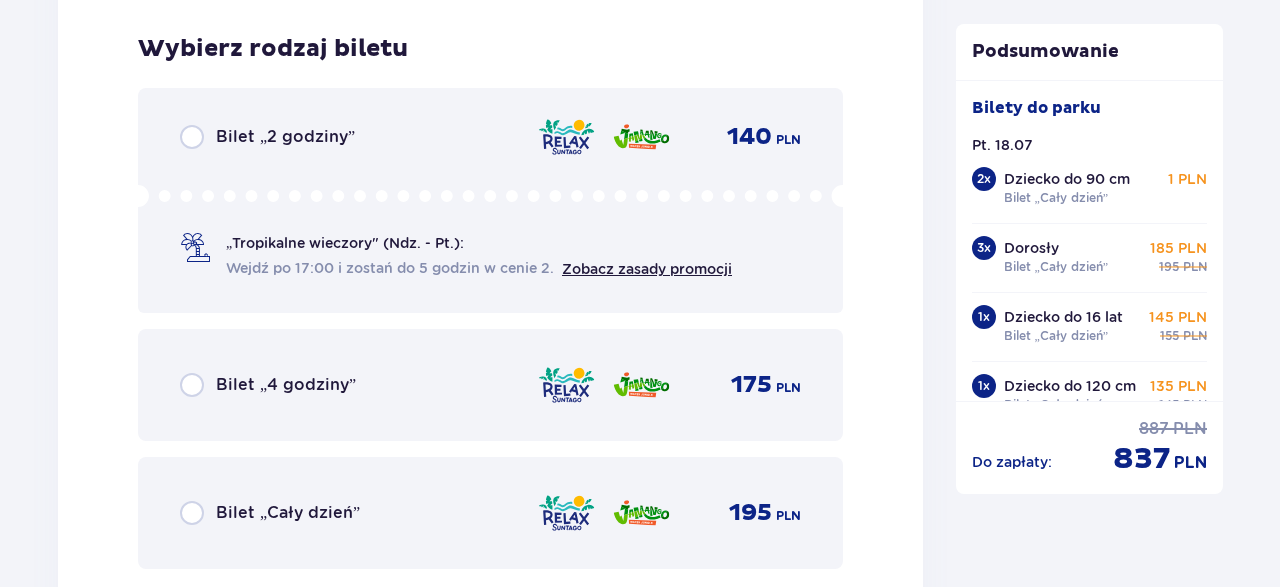 scroll, scrollTop: 12159, scrollLeft: 0, axis: vertical 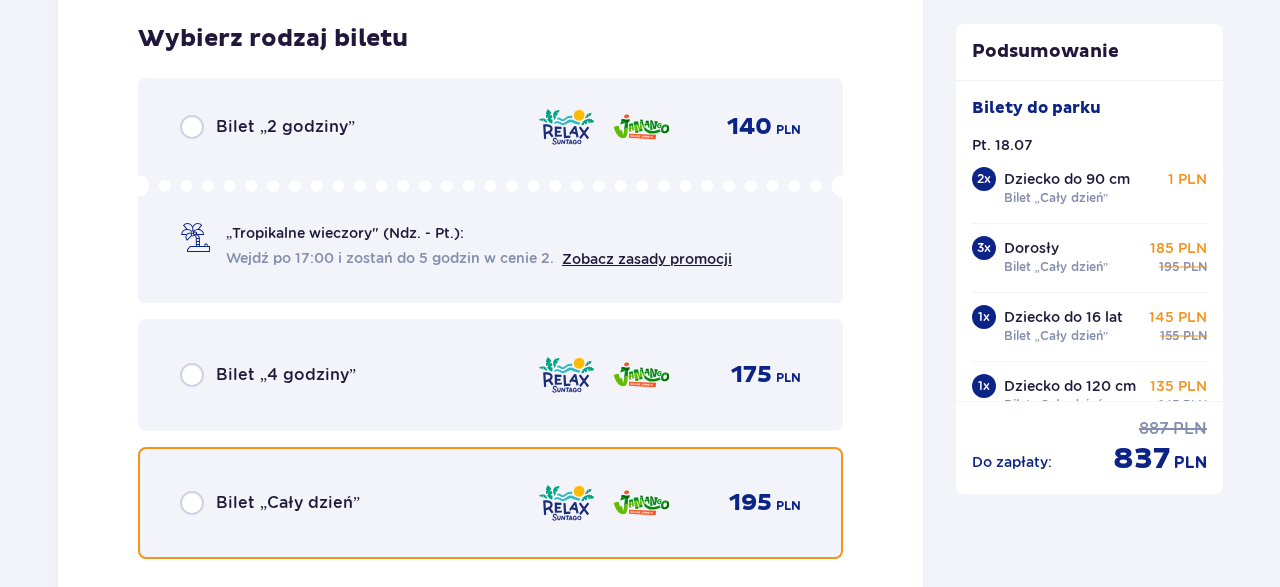 click at bounding box center (192, 503) 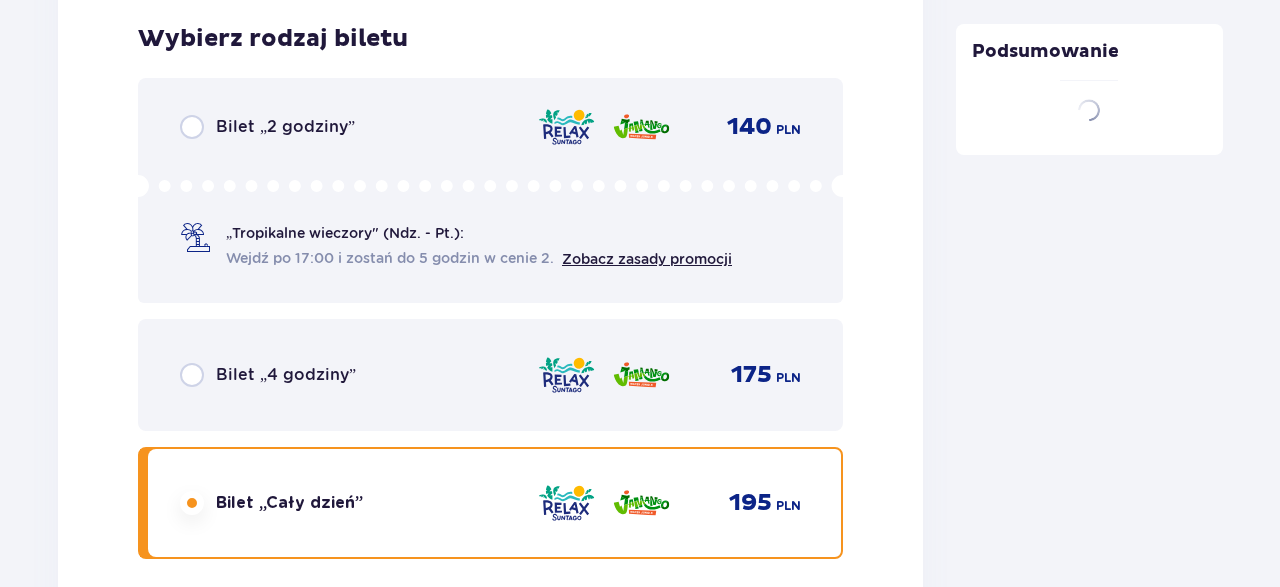 scroll, scrollTop: 12274, scrollLeft: 0, axis: vertical 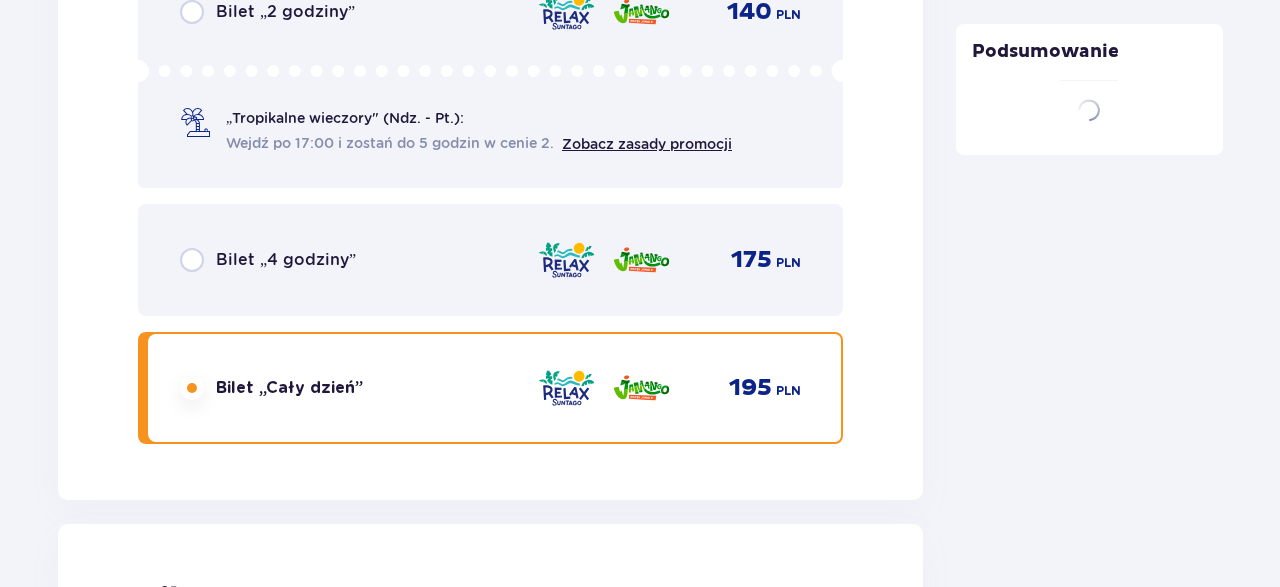 click at bounding box center [221, 800] 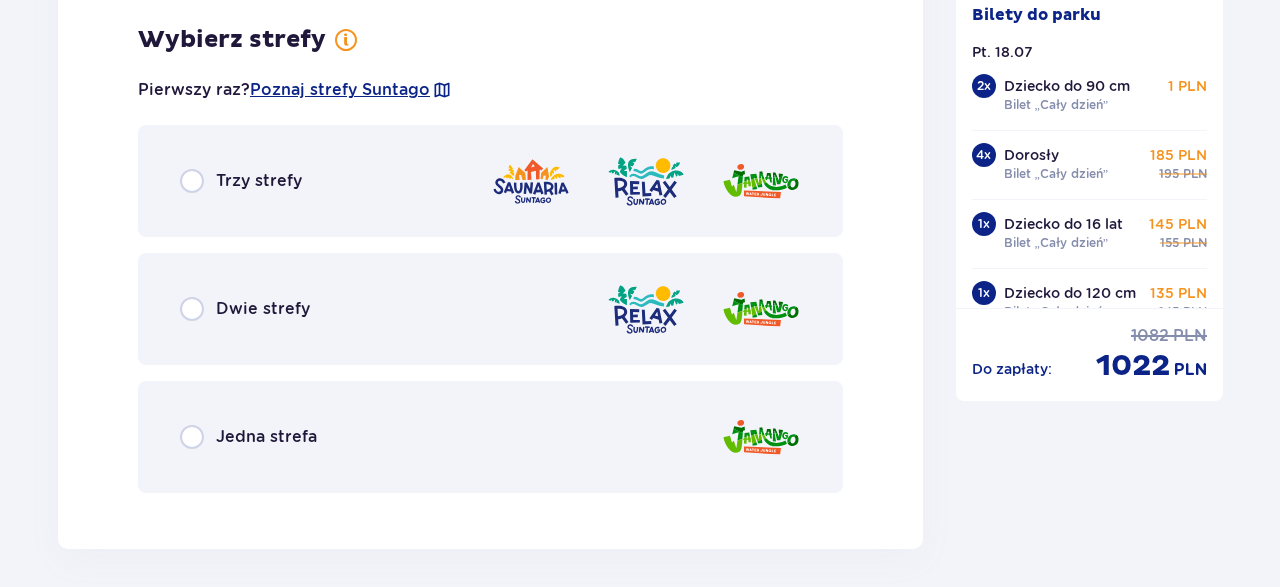 scroll, scrollTop: 13262, scrollLeft: 0, axis: vertical 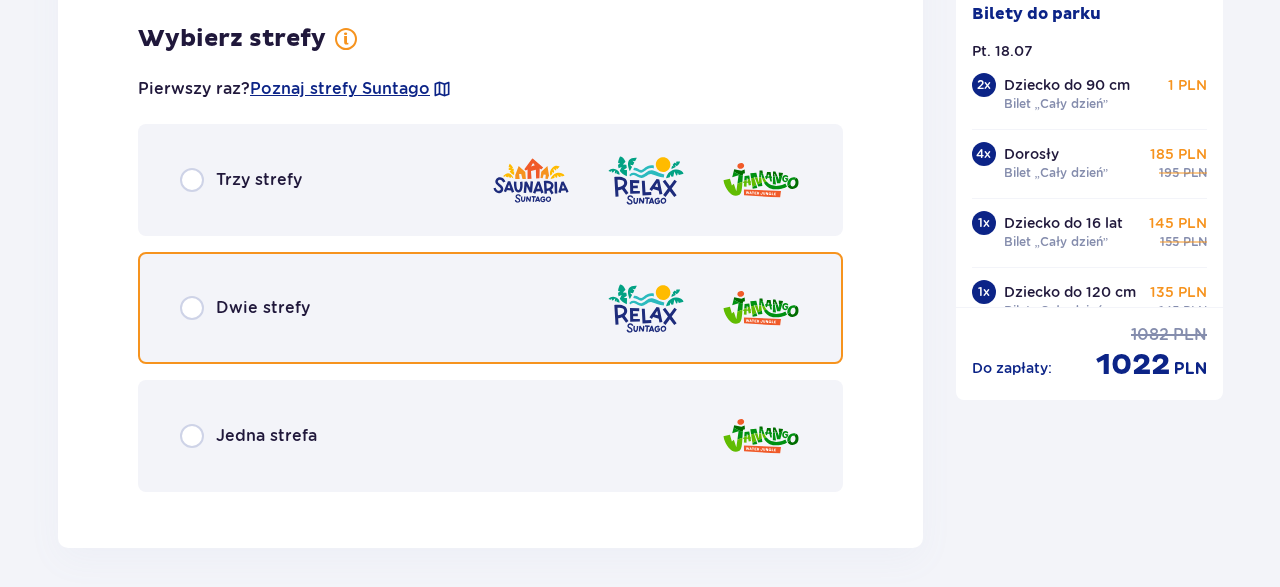 click at bounding box center [192, 308] 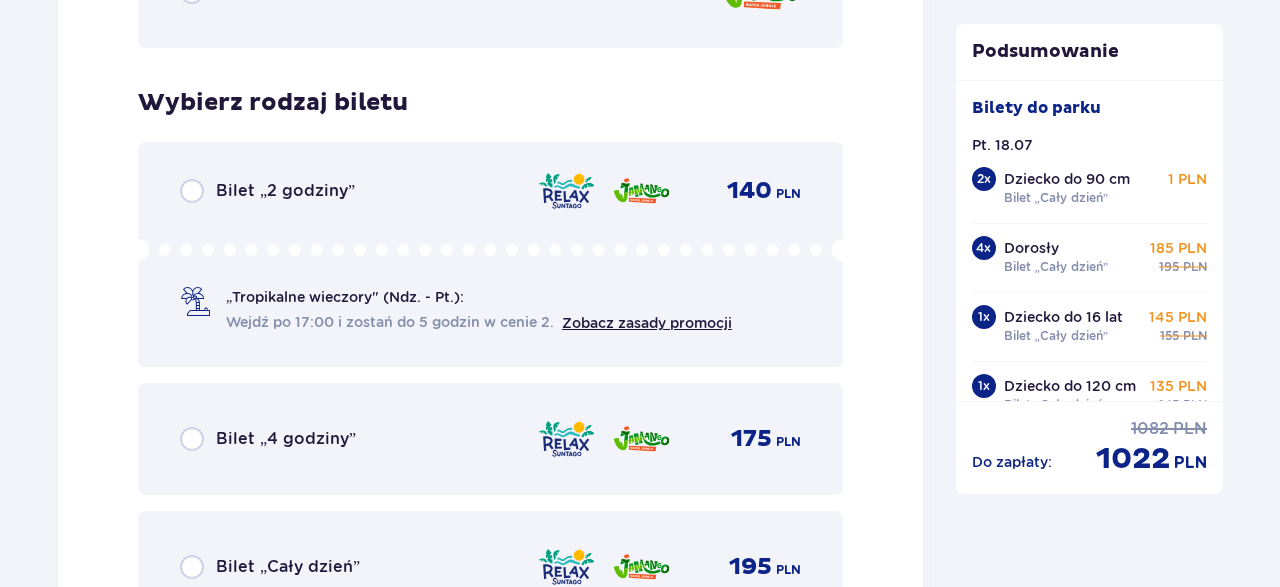 scroll, scrollTop: 13770, scrollLeft: 0, axis: vertical 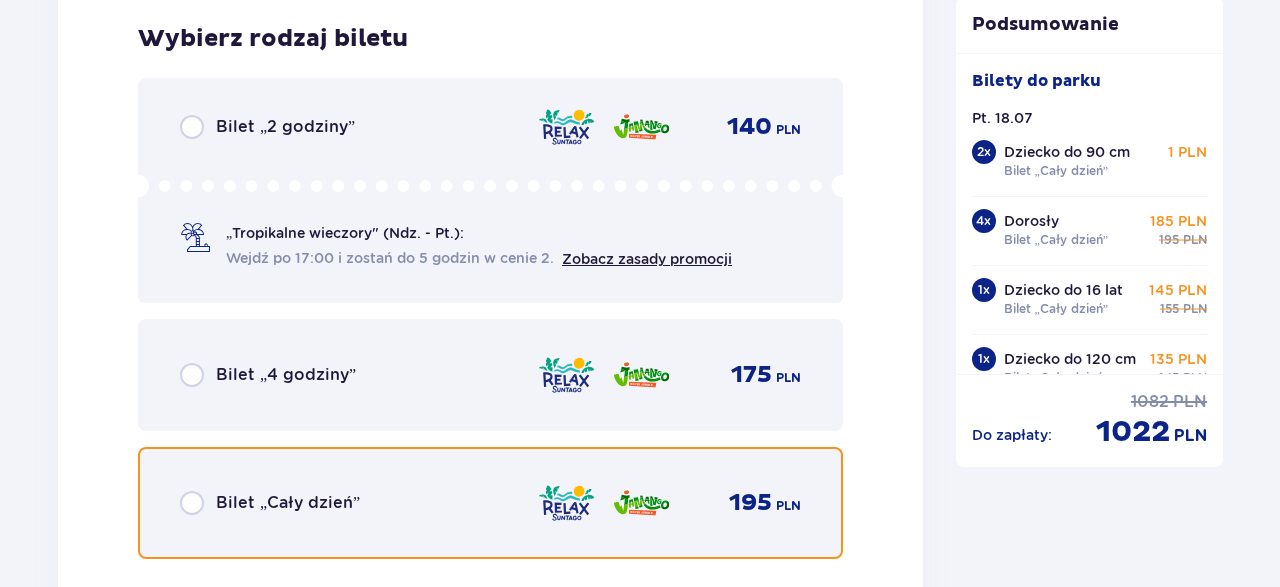 click at bounding box center [192, 503] 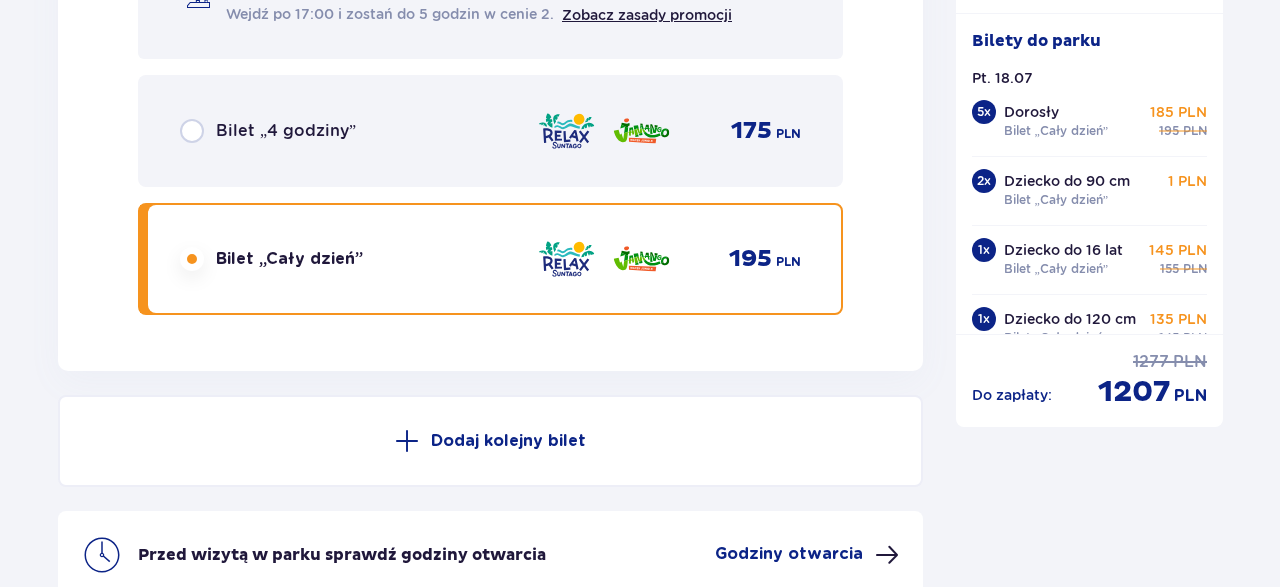 scroll, scrollTop: 14218, scrollLeft: 0, axis: vertical 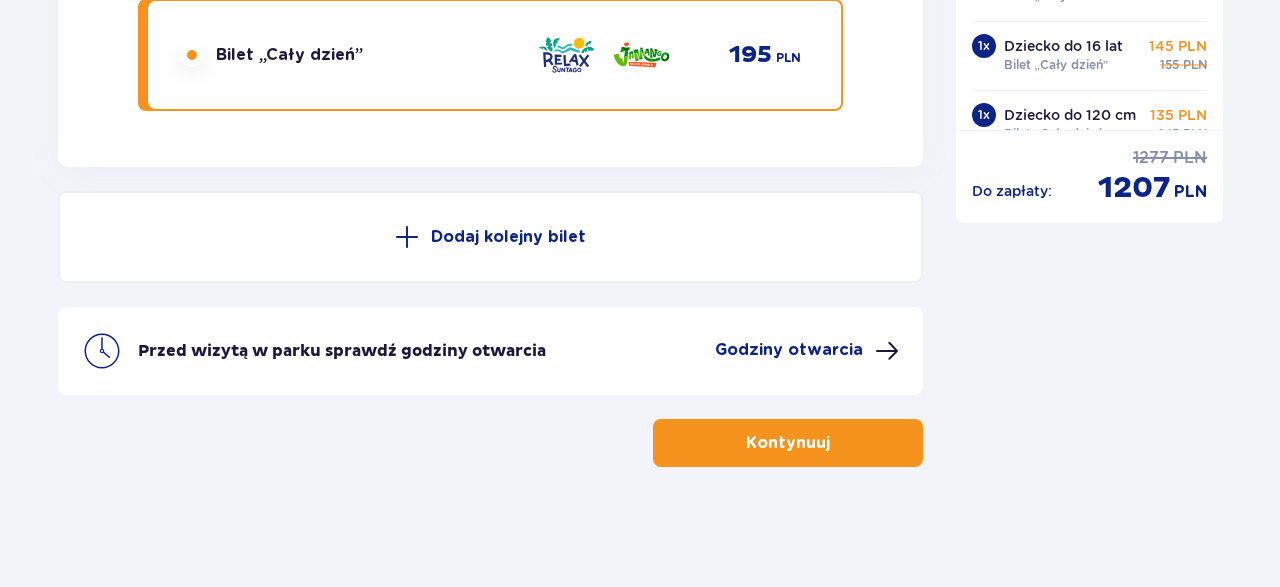 click on "Kontynuuj" at bounding box center (788, 443) 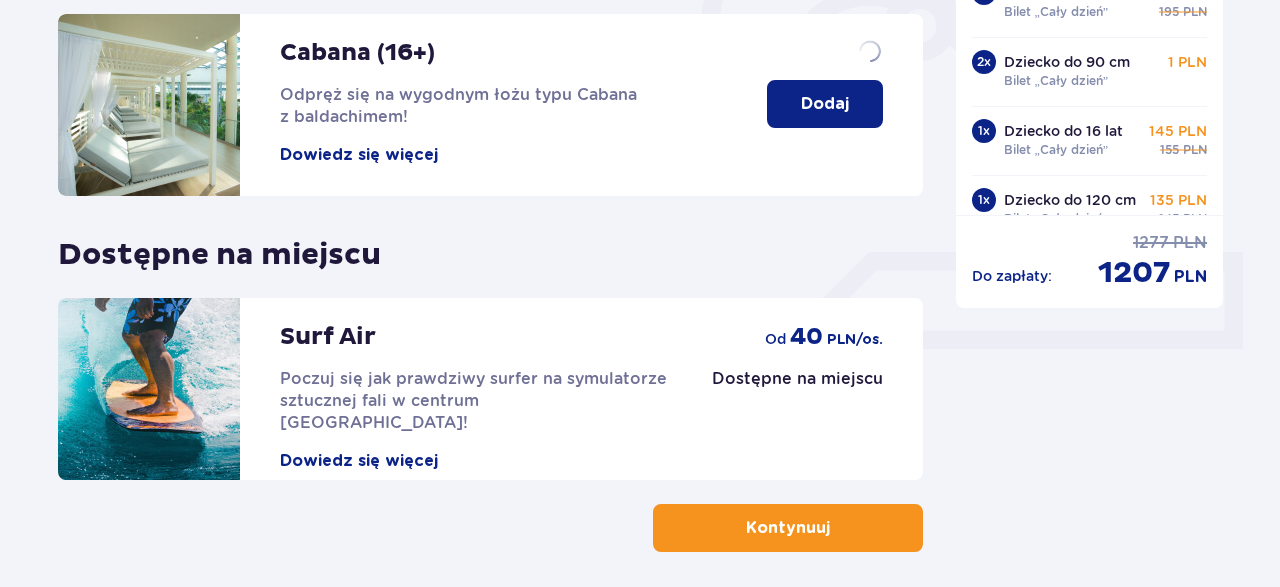 scroll, scrollTop: 0, scrollLeft: 0, axis: both 